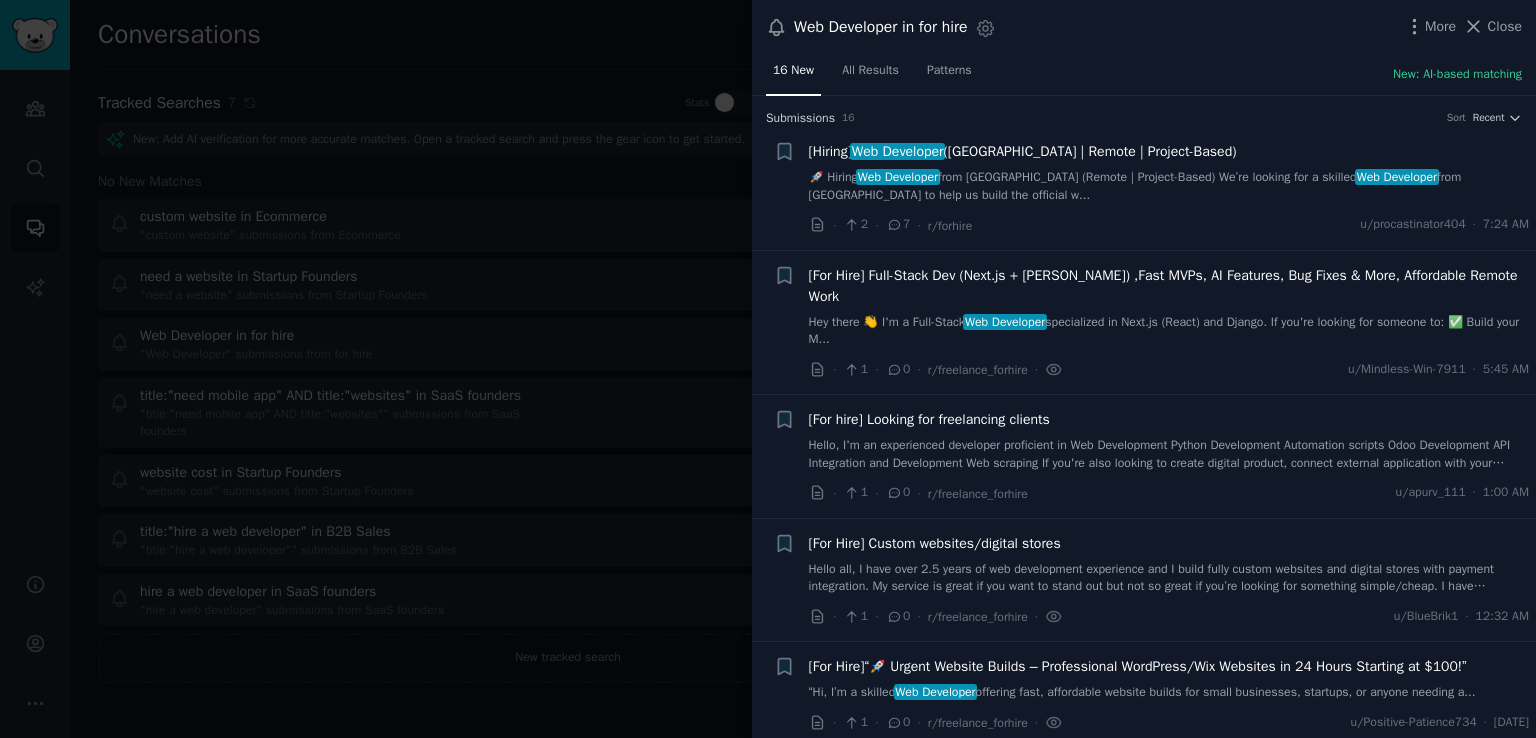 scroll, scrollTop: 0, scrollLeft: 0, axis: both 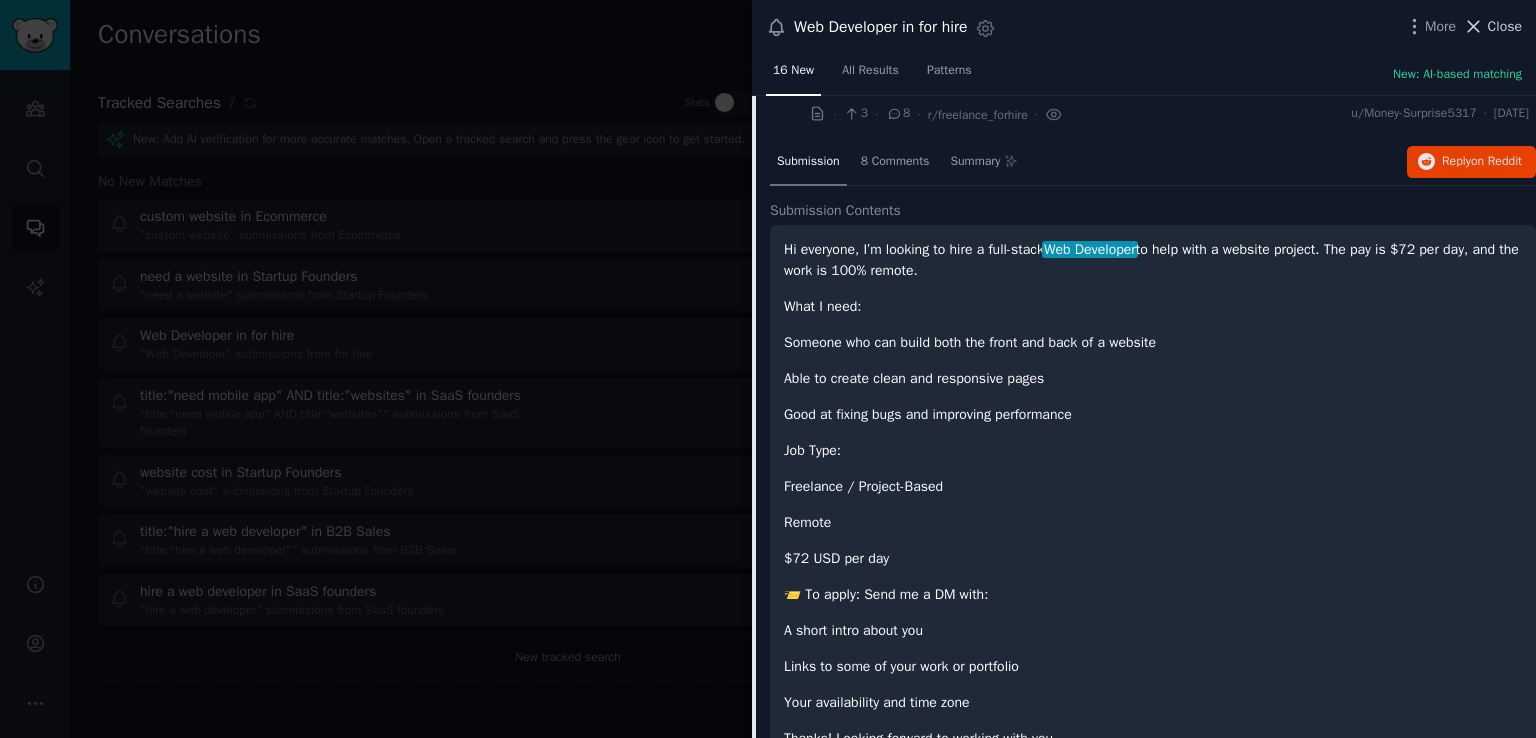 click on "Close" at bounding box center [1505, 26] 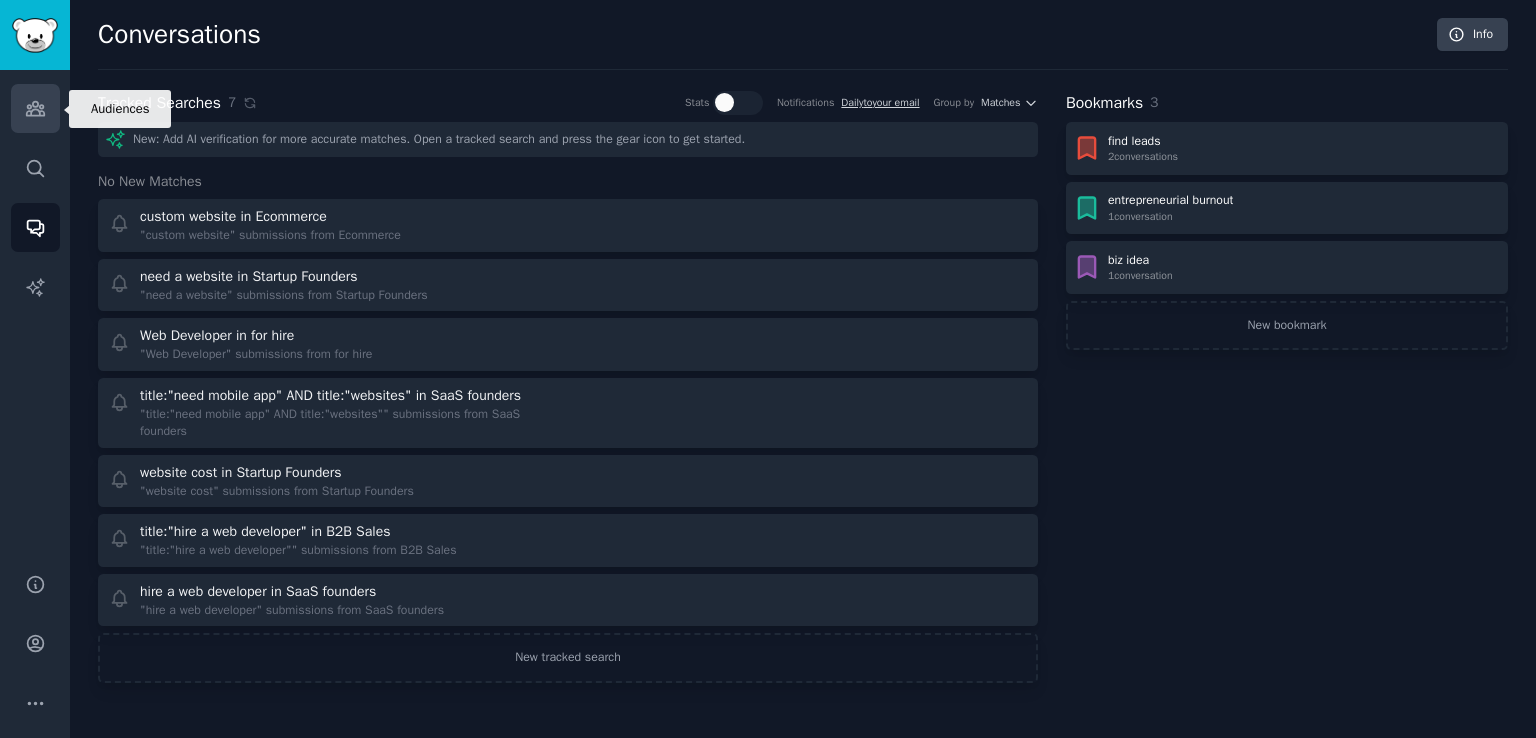 click 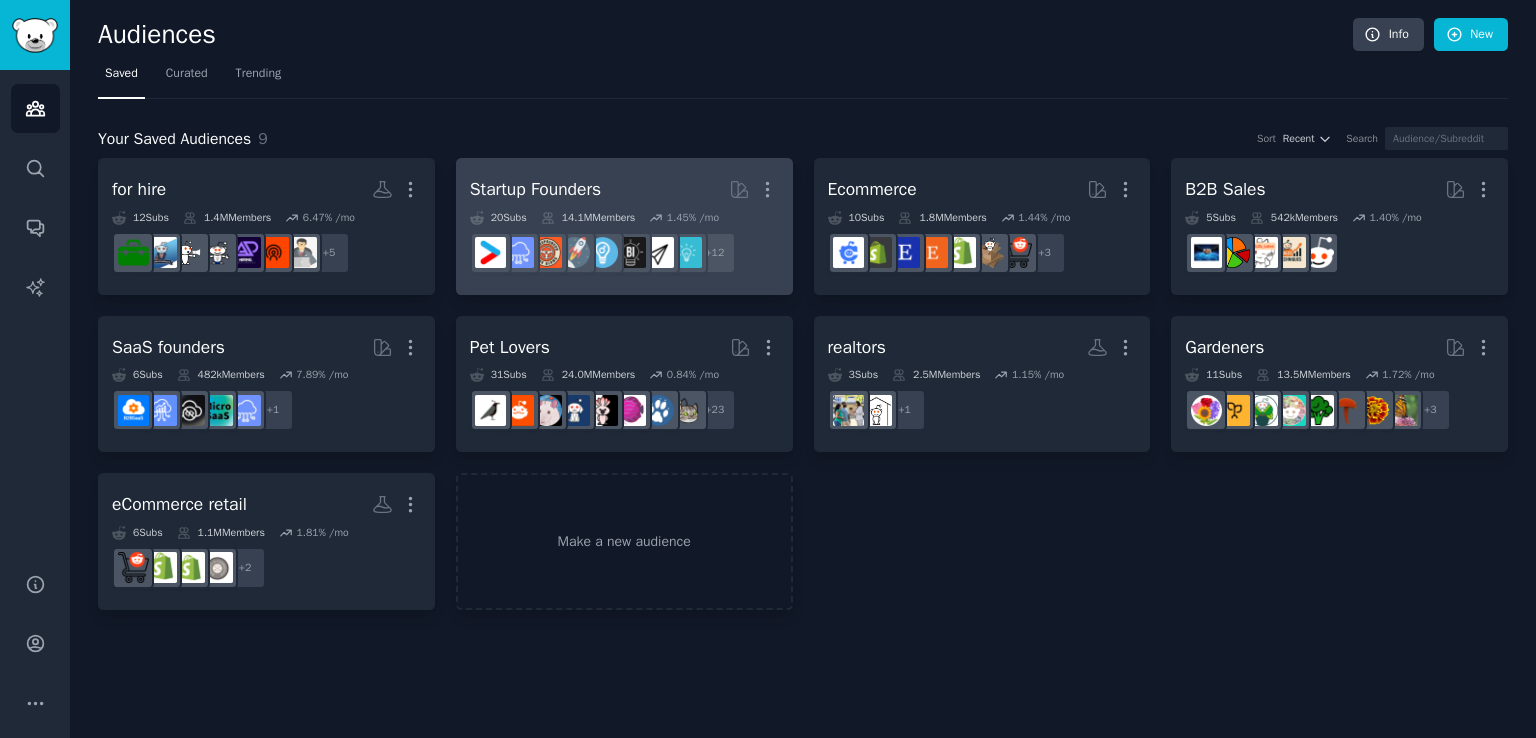 click on "Startup Founders More" at bounding box center [624, 189] 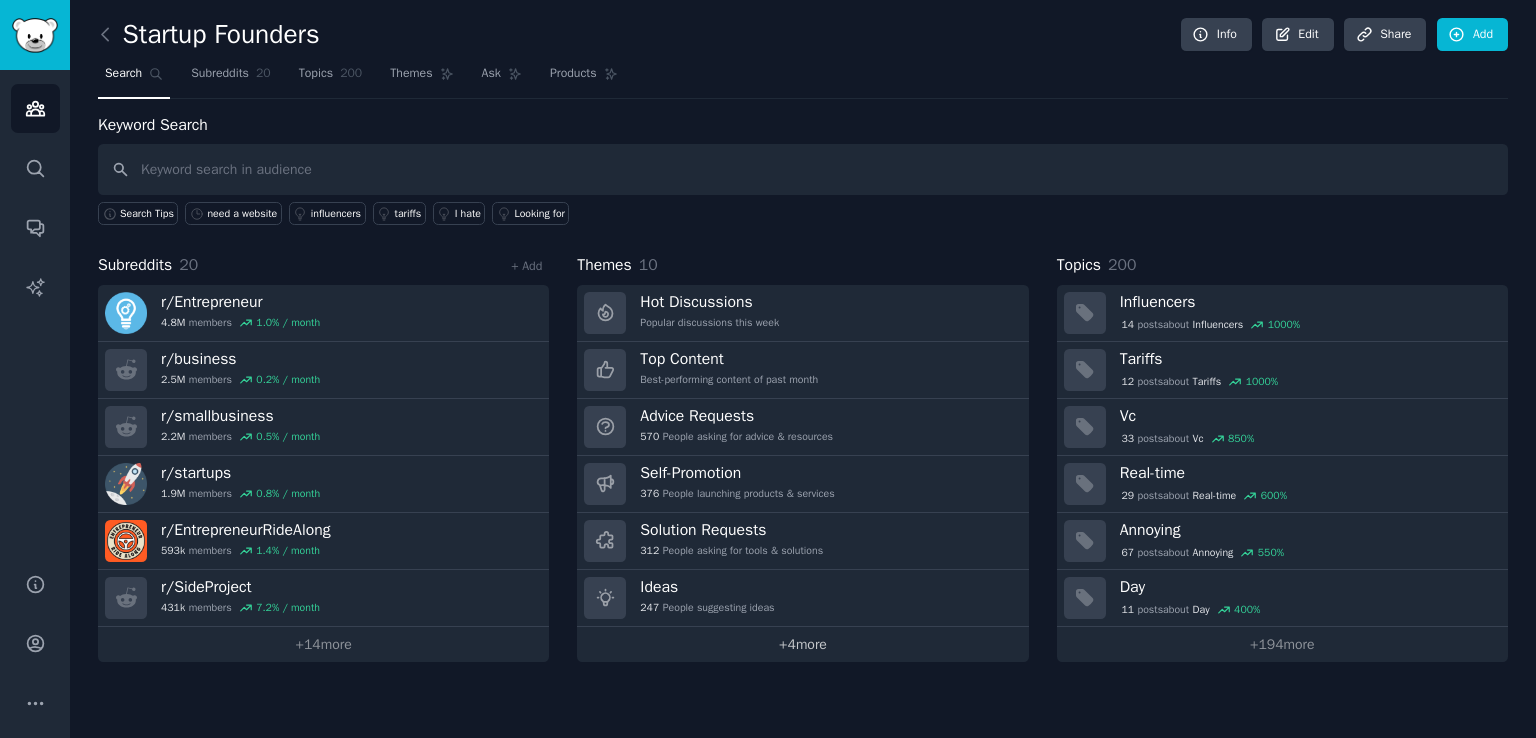 click on "+  4  more" at bounding box center (802, 644) 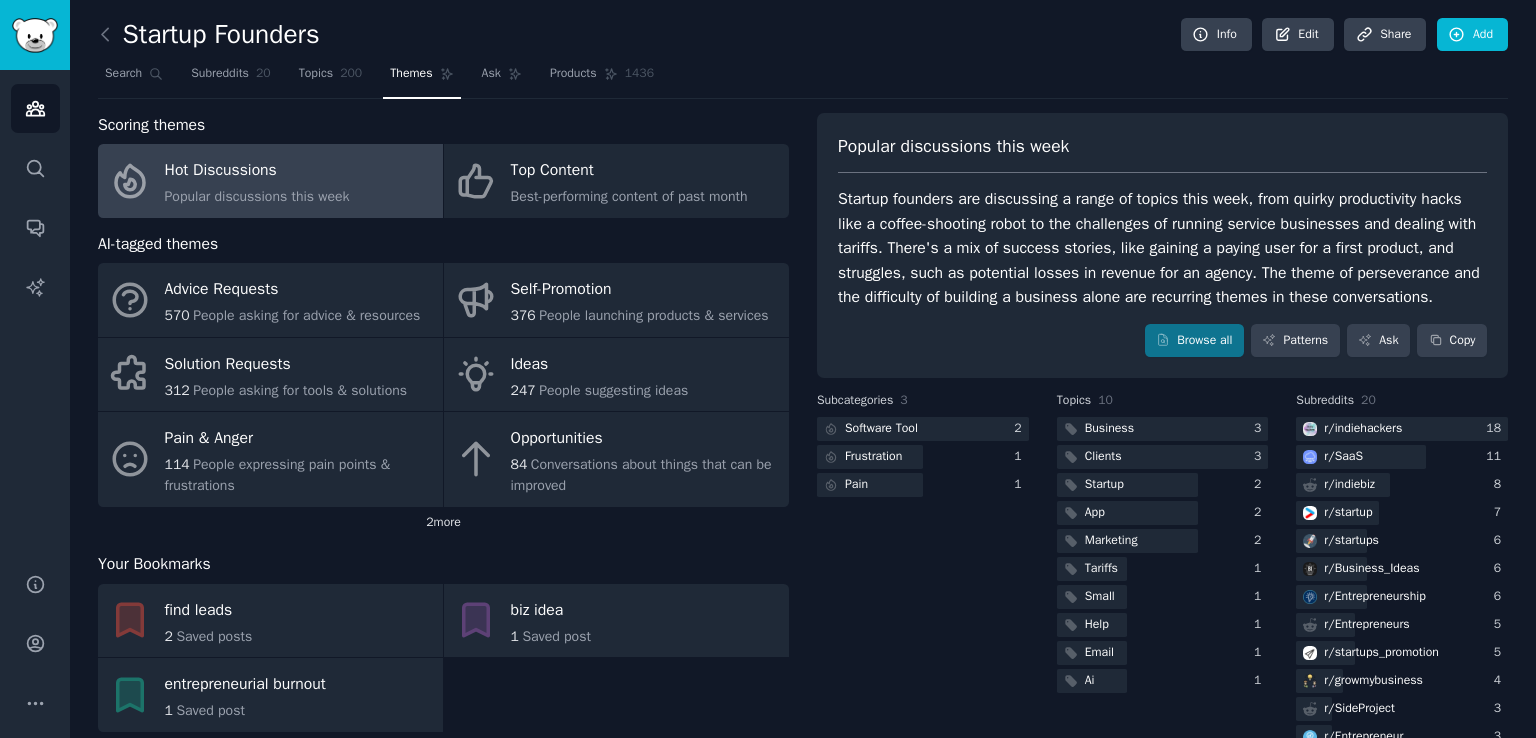 click on "2  more" 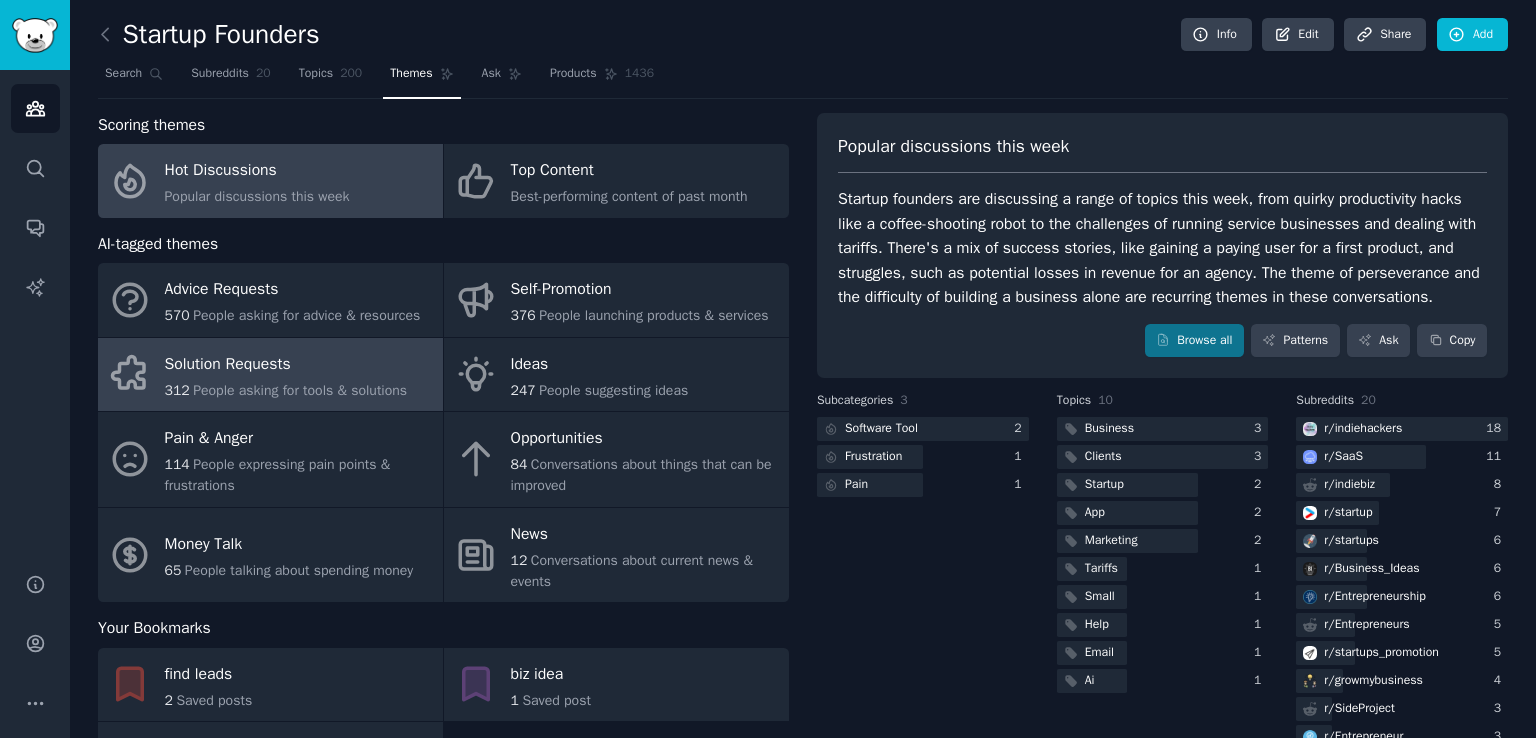 click on "Solution Requests" at bounding box center [286, 364] 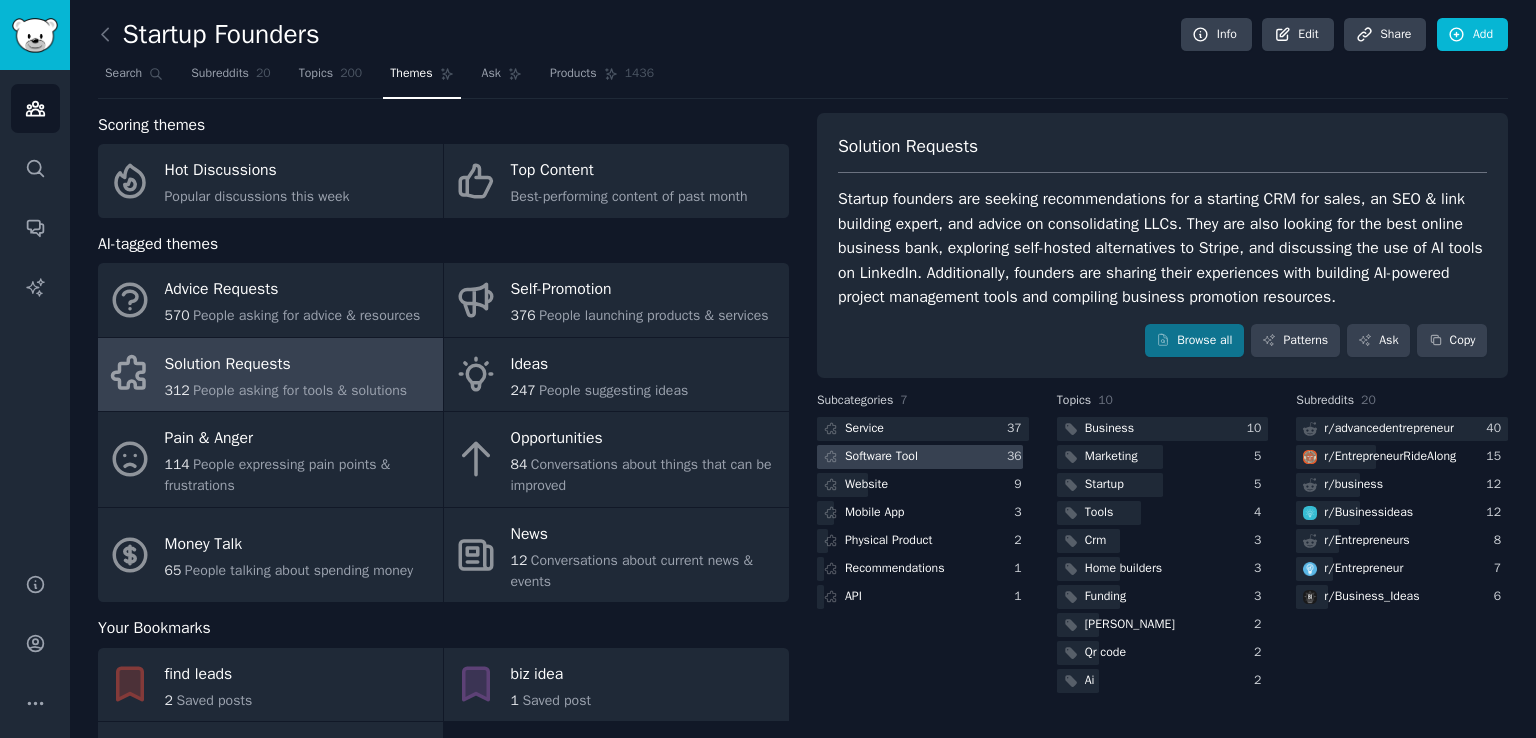 click at bounding box center [920, 457] 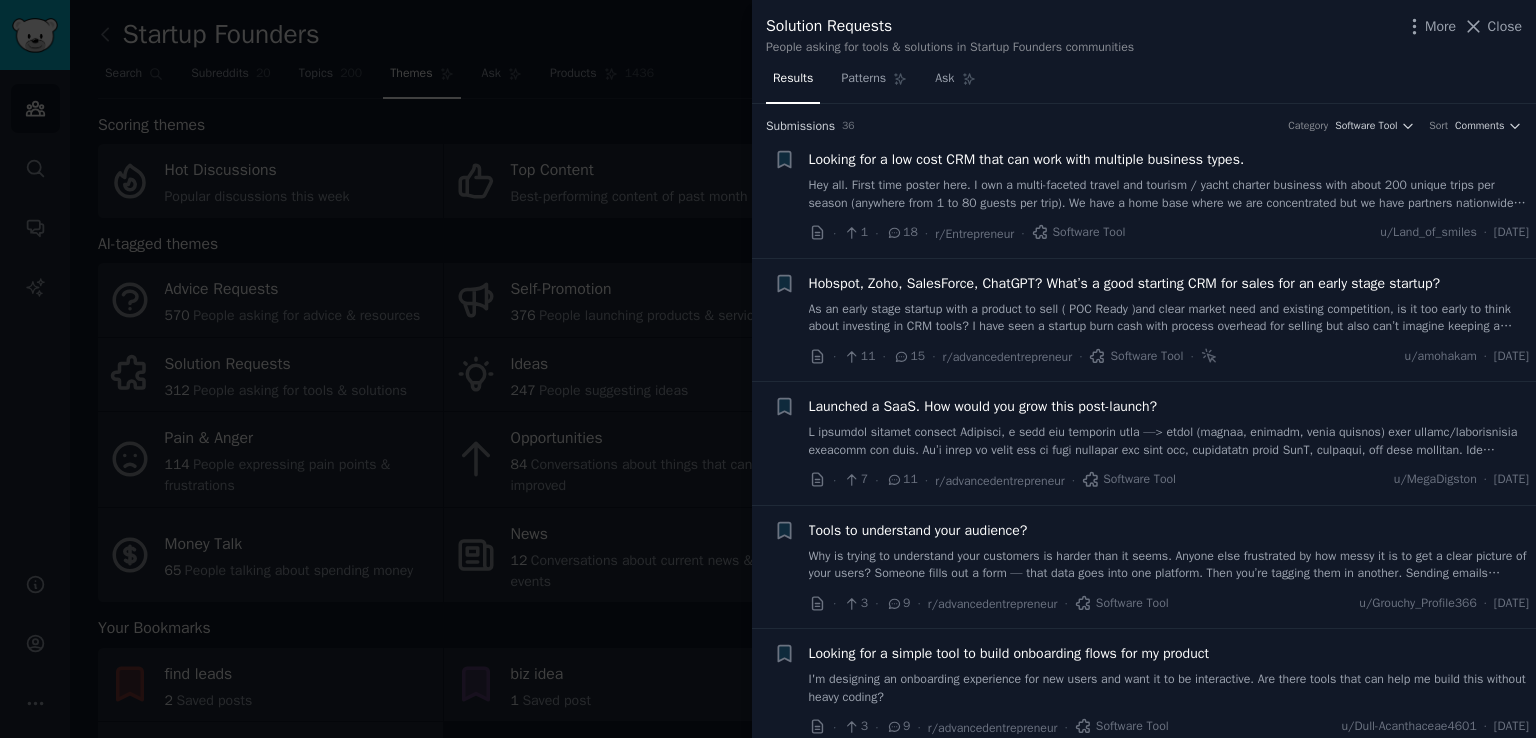 click on "Hobspot, Zoho, SalesForce, ChatGPT? What’s a good starting CRM for sales for an early stage startup?" at bounding box center [1125, 283] 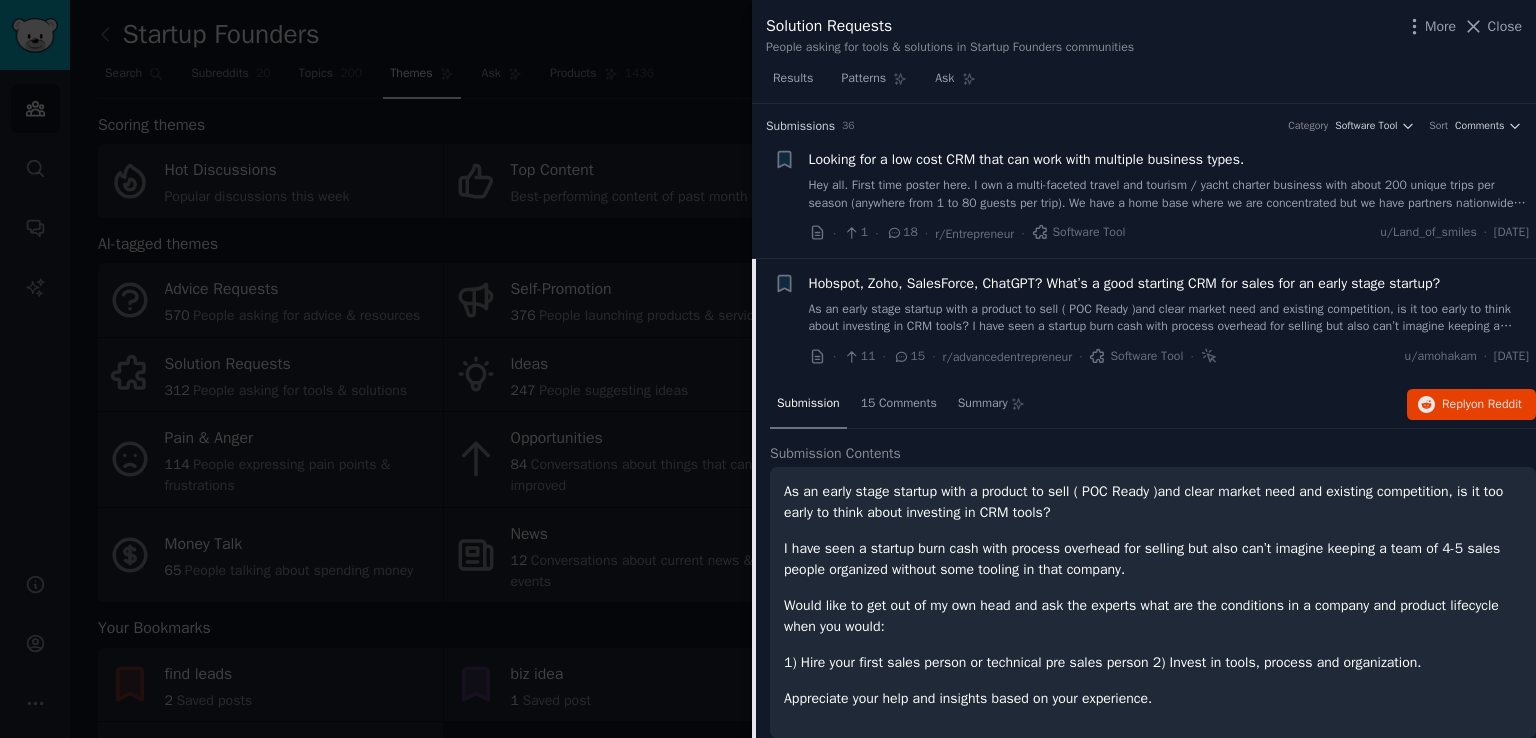 scroll, scrollTop: 155, scrollLeft: 0, axis: vertical 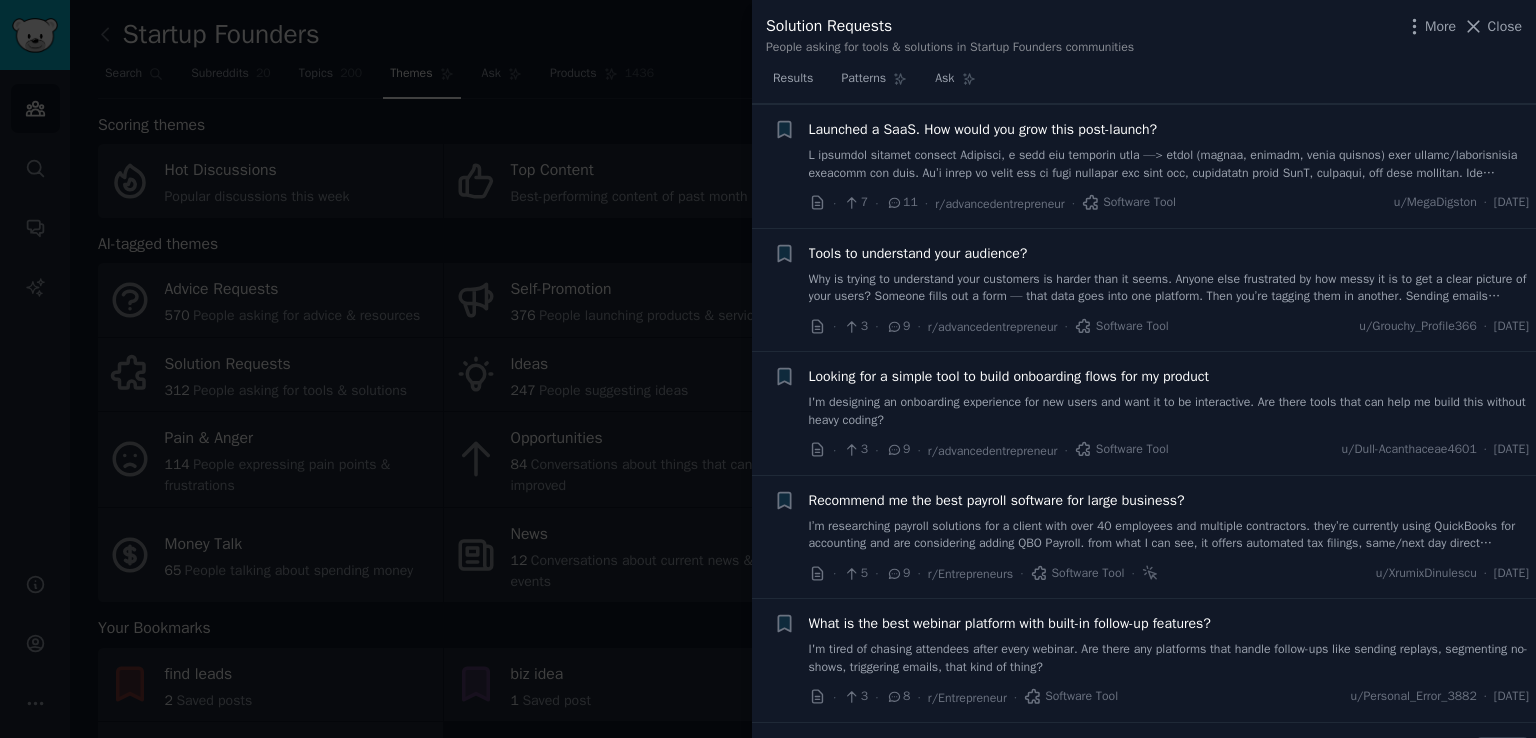 click on "Looking for a simple tool to build onboarding flows for my product" at bounding box center (1009, 376) 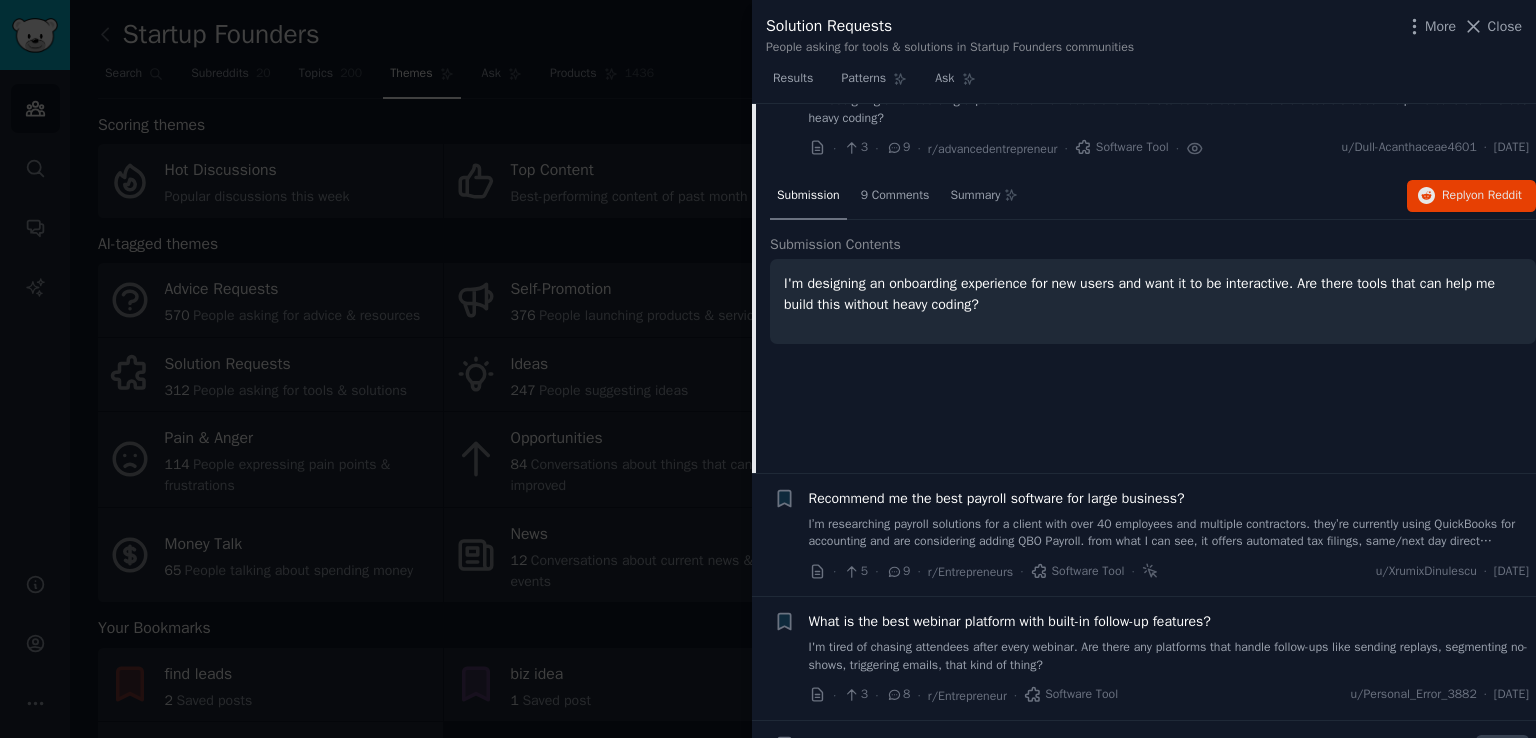 scroll, scrollTop: 524, scrollLeft: 0, axis: vertical 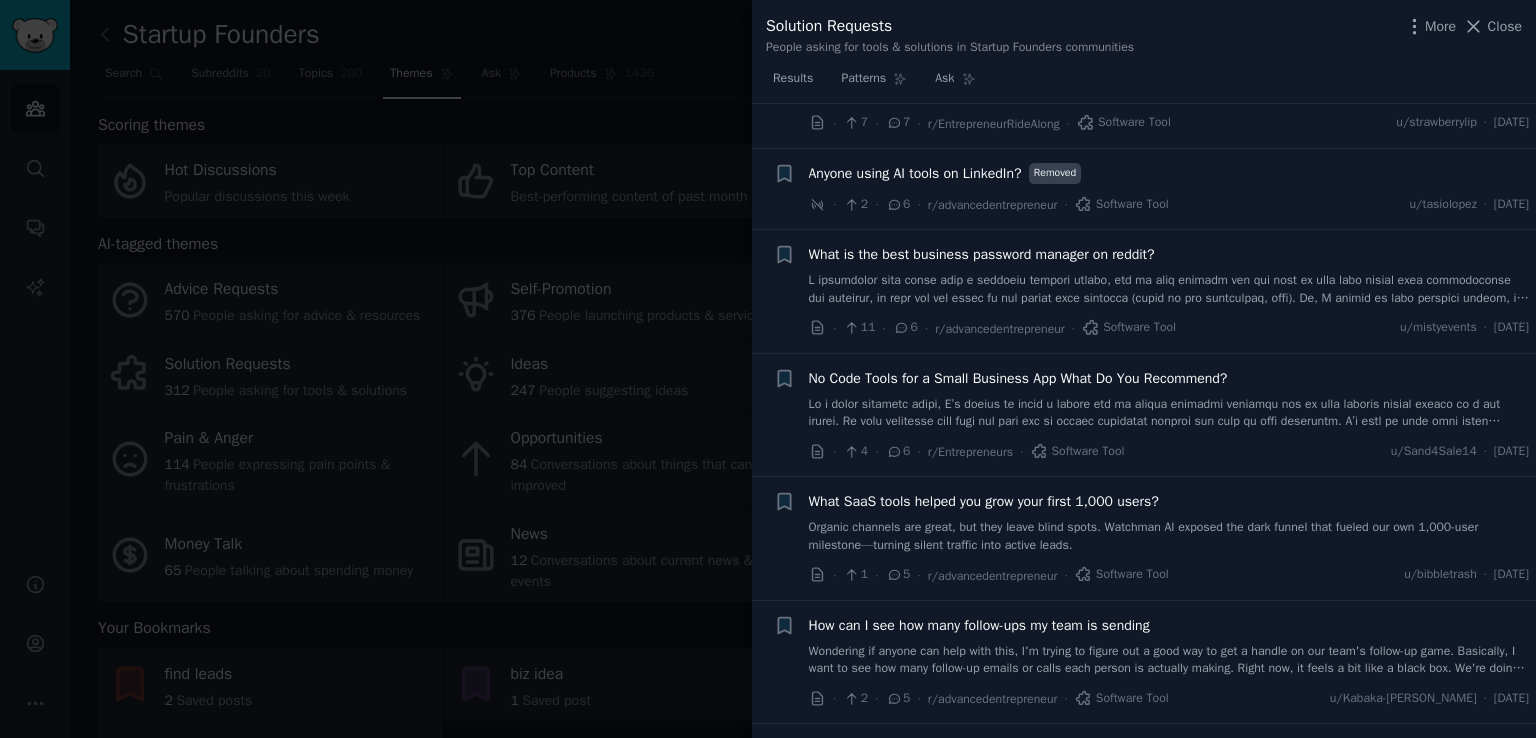 click on "Anyone using AI tools on LinkedIn?" at bounding box center [915, 173] 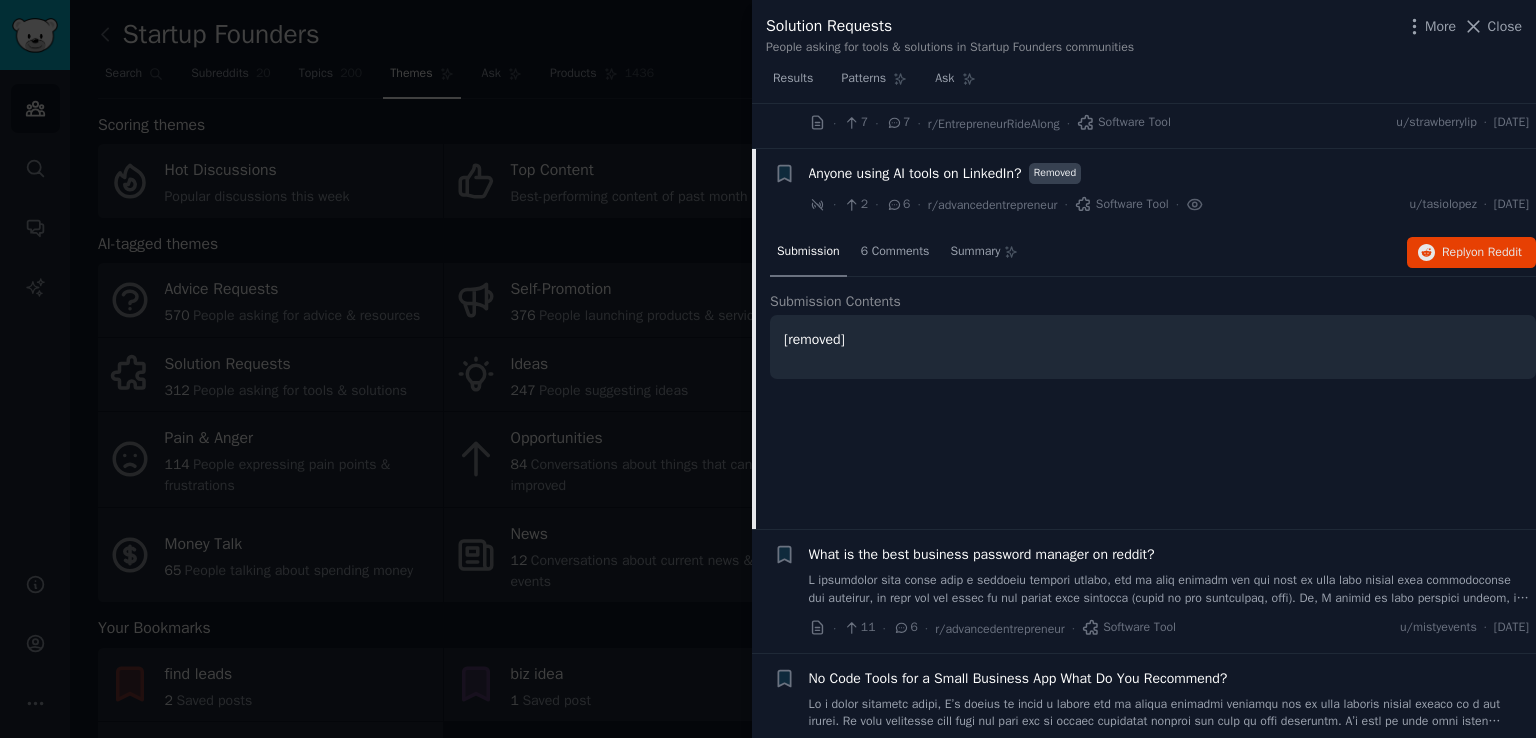 scroll, scrollTop: 1367, scrollLeft: 0, axis: vertical 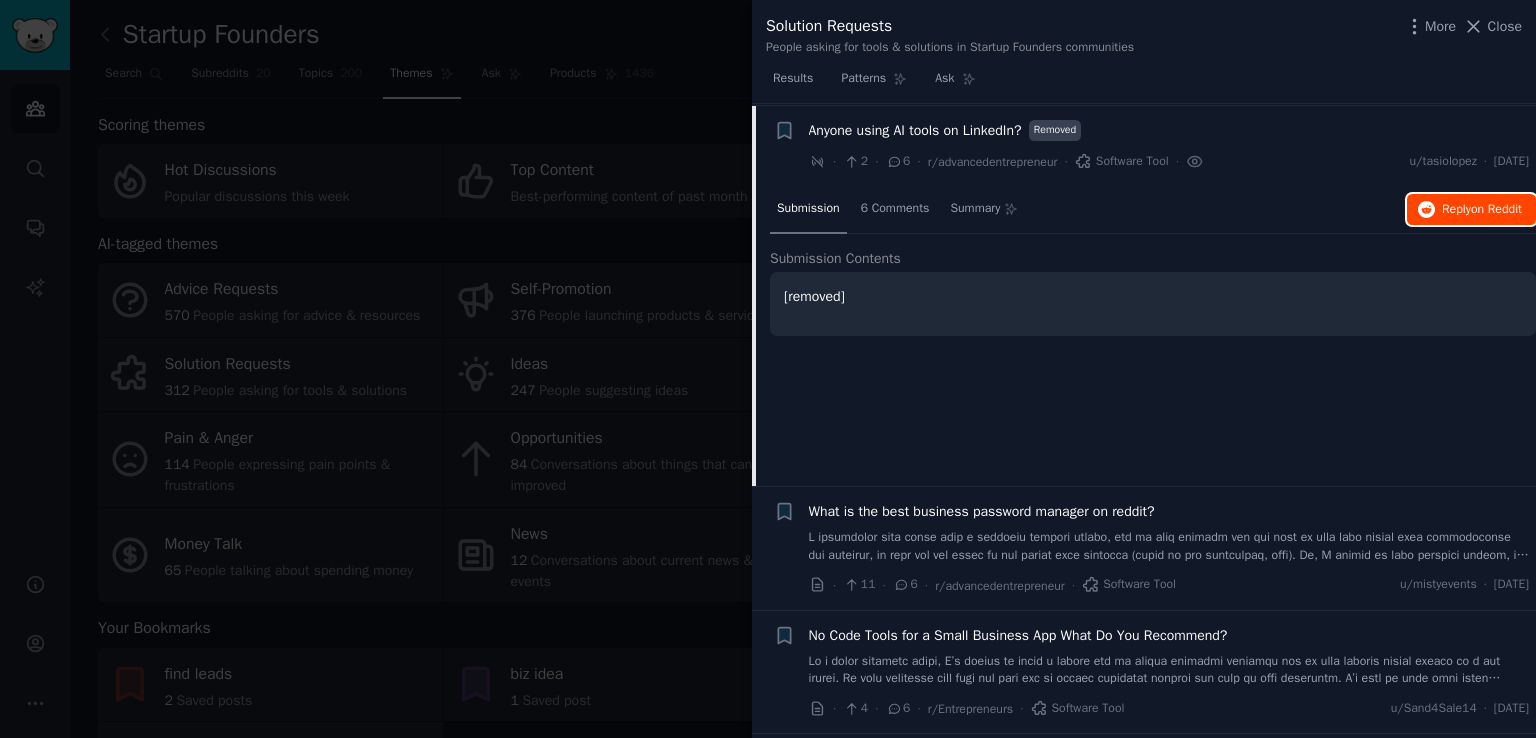 click on "Reply  on Reddit" at bounding box center (1482, 210) 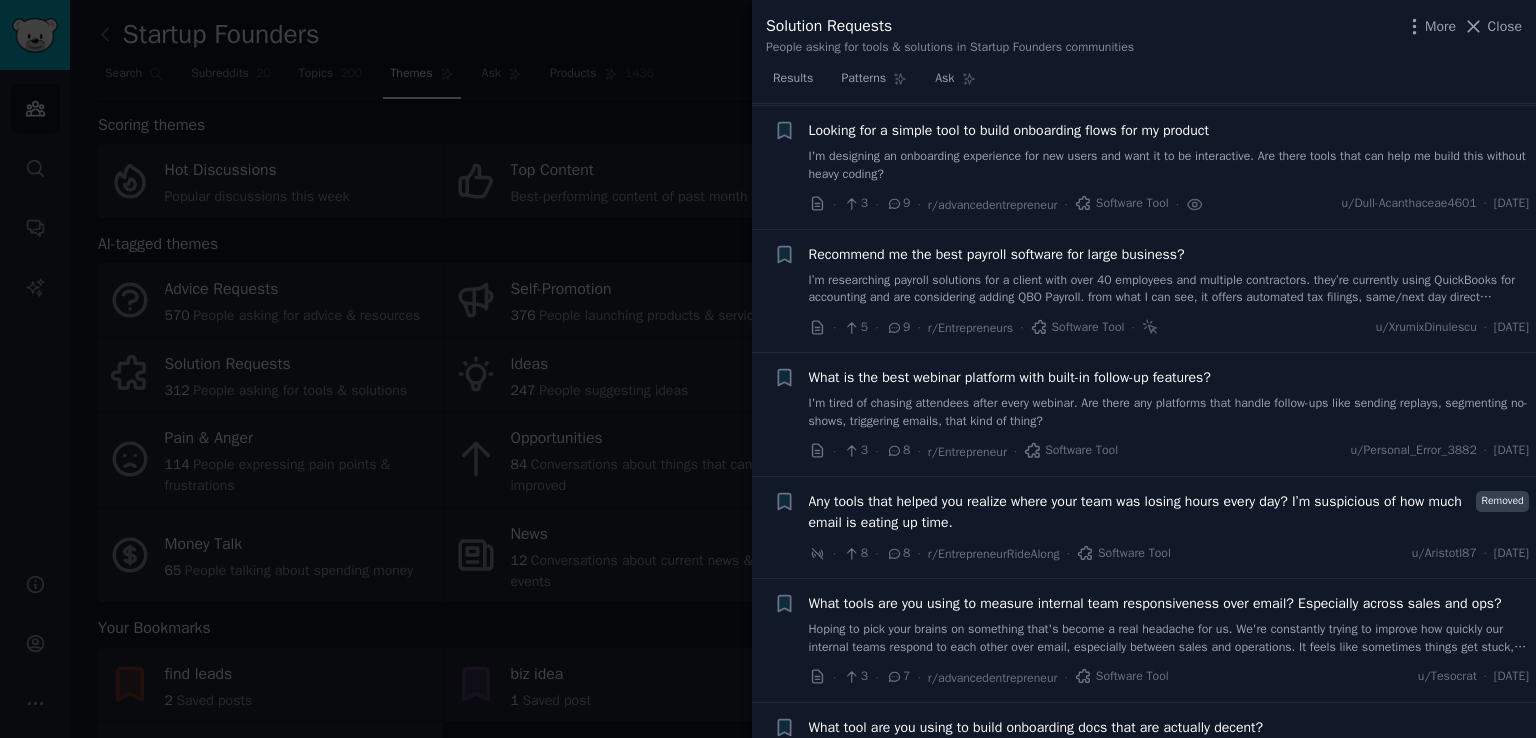 scroll, scrollTop: 367, scrollLeft: 0, axis: vertical 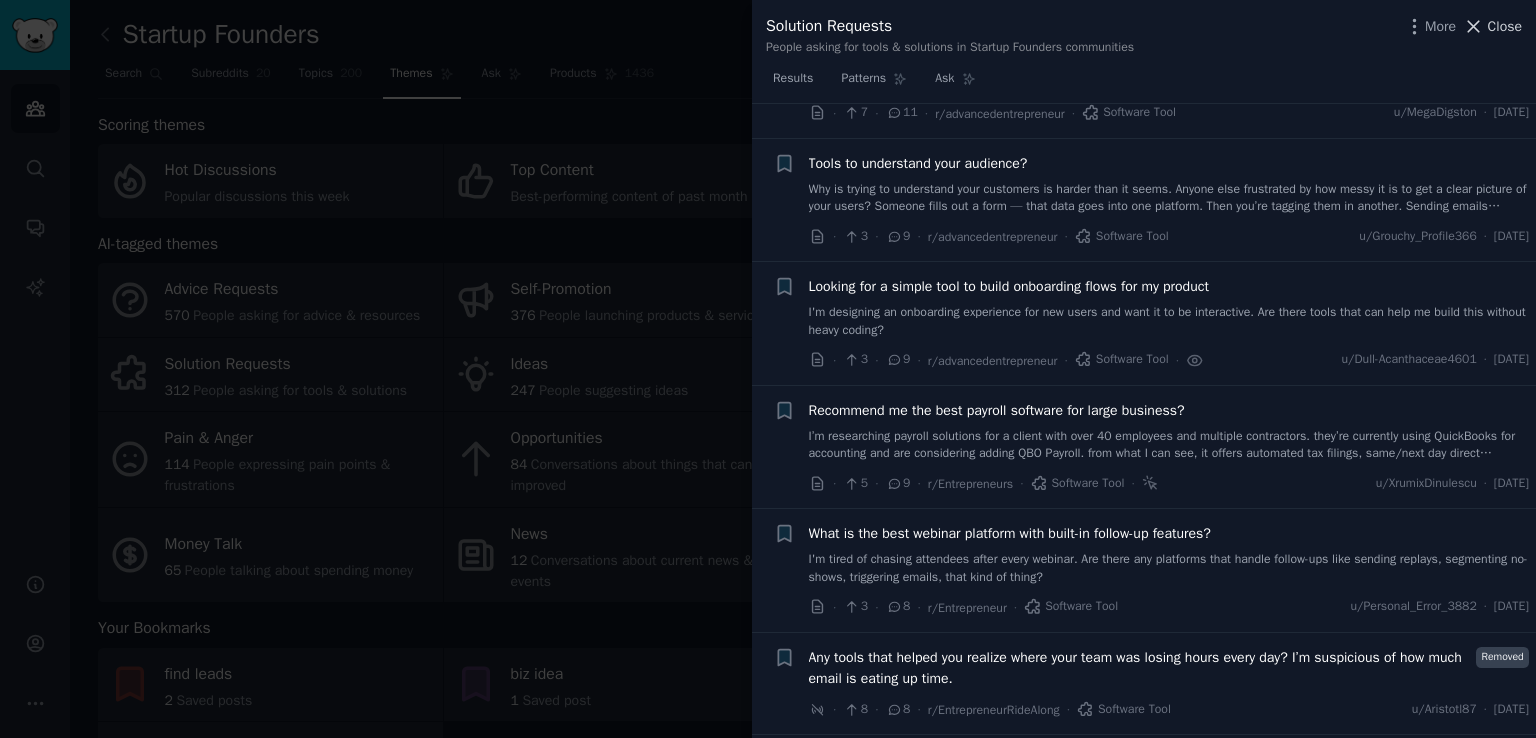 click on "Close" at bounding box center [1505, 26] 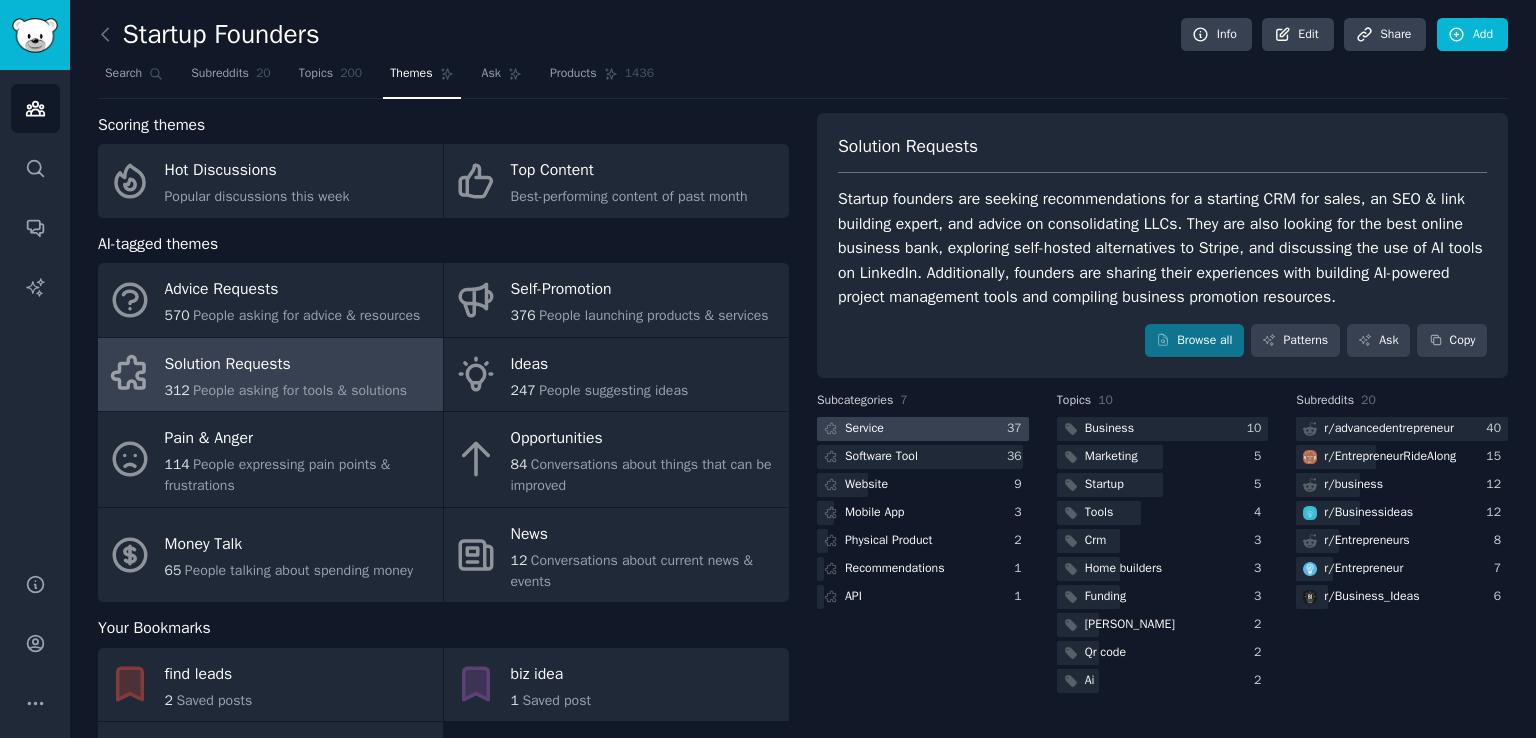 click on "Service" at bounding box center [852, 429] 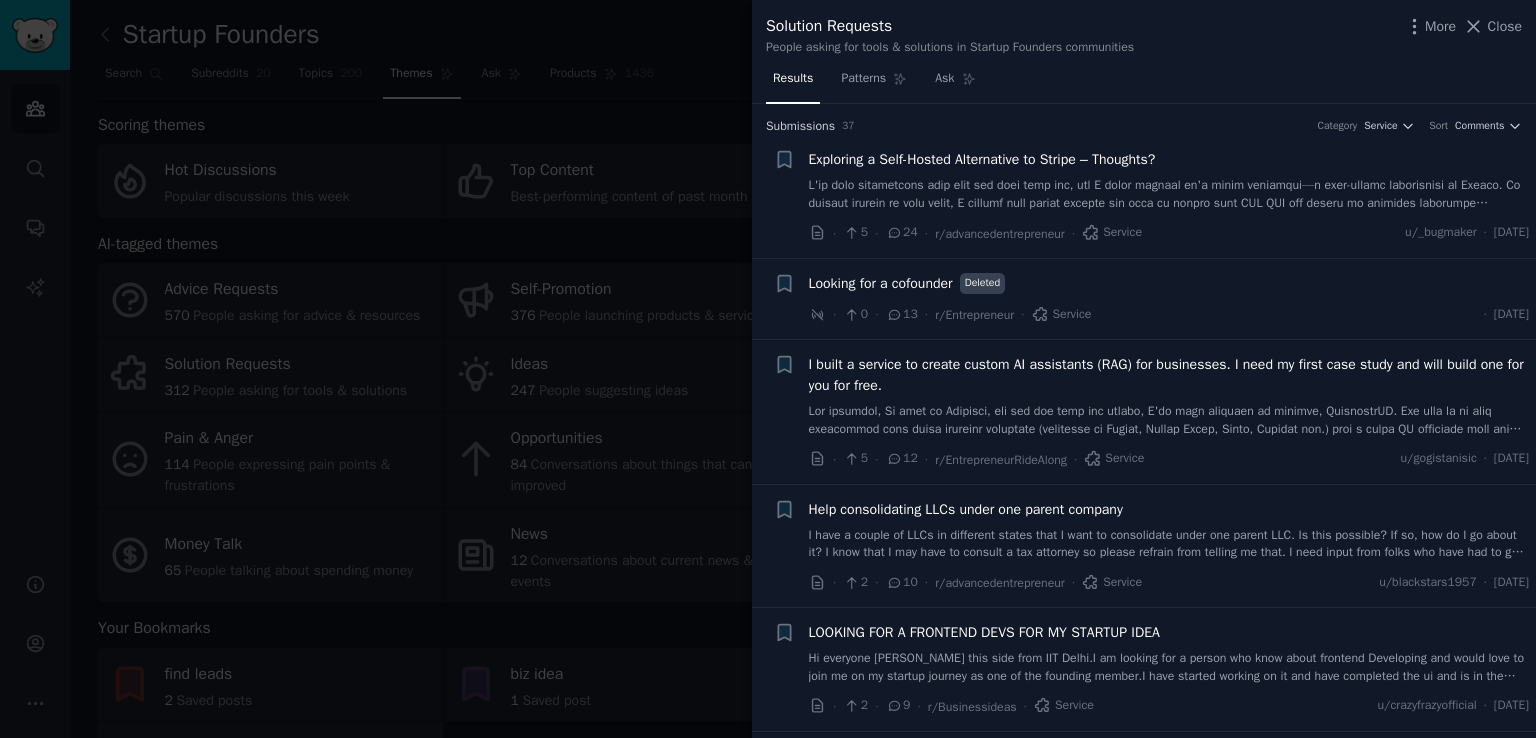click on "Exploring a Self-Hosted Alternative to Stripe – Thoughts?" at bounding box center (982, 159) 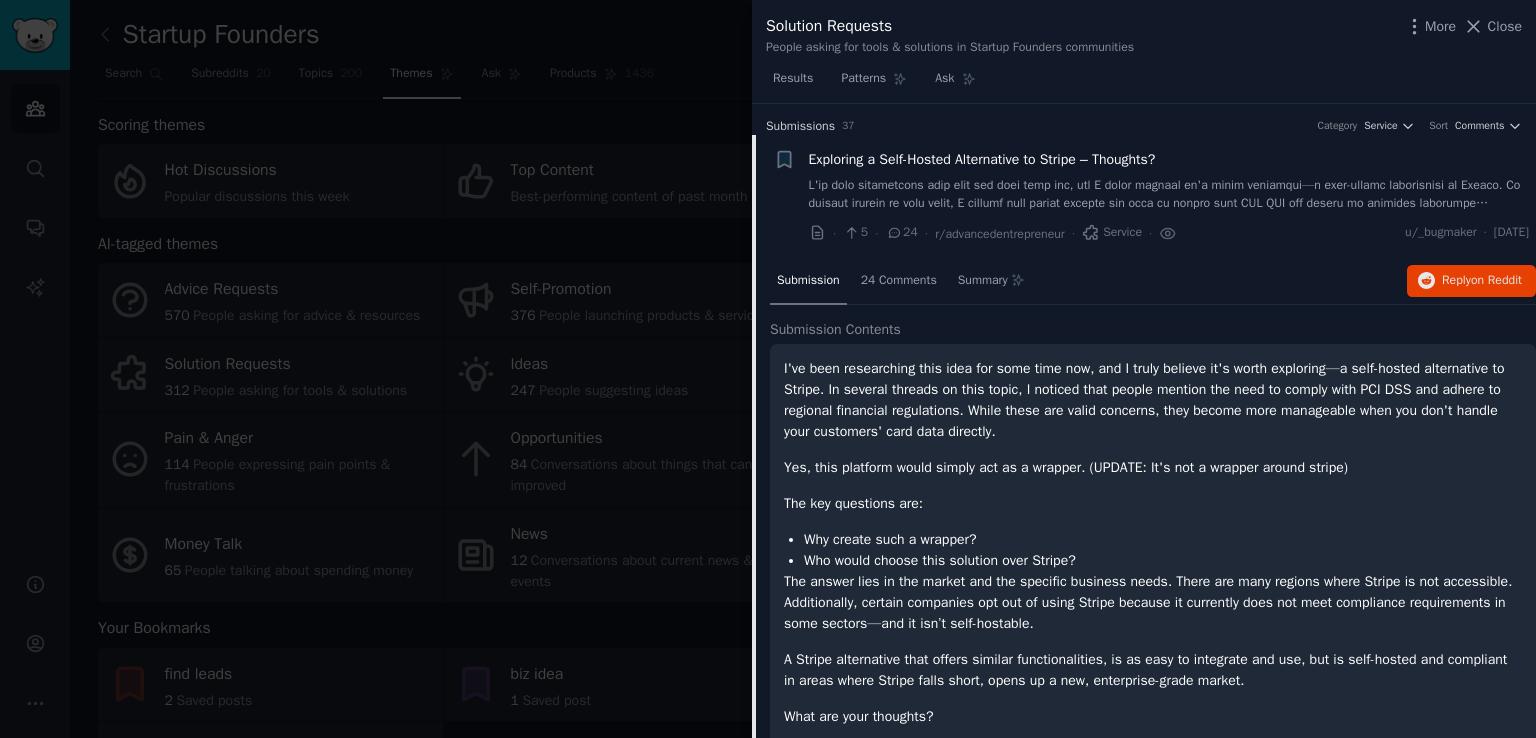 scroll, scrollTop: 31, scrollLeft: 0, axis: vertical 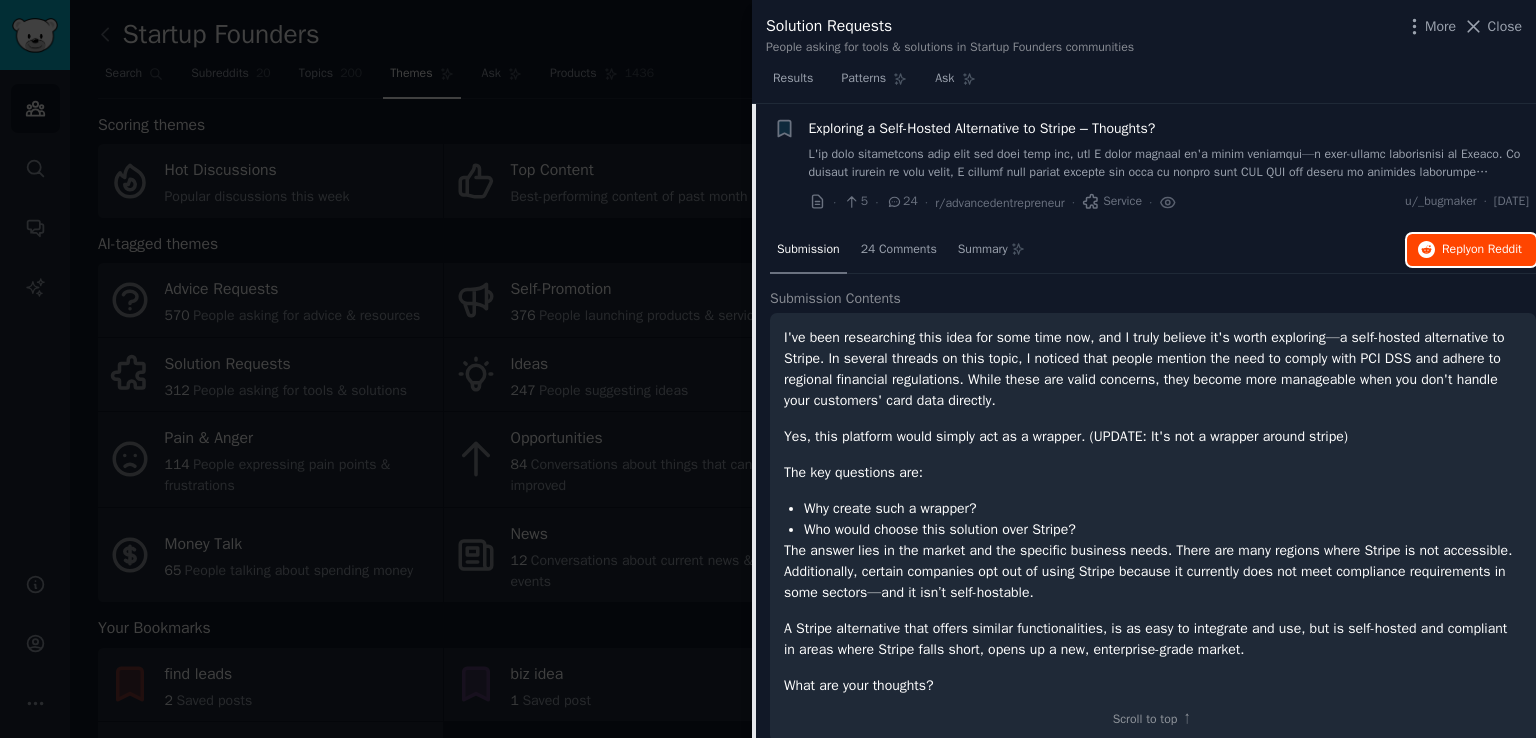click on "on Reddit" at bounding box center [1496, 249] 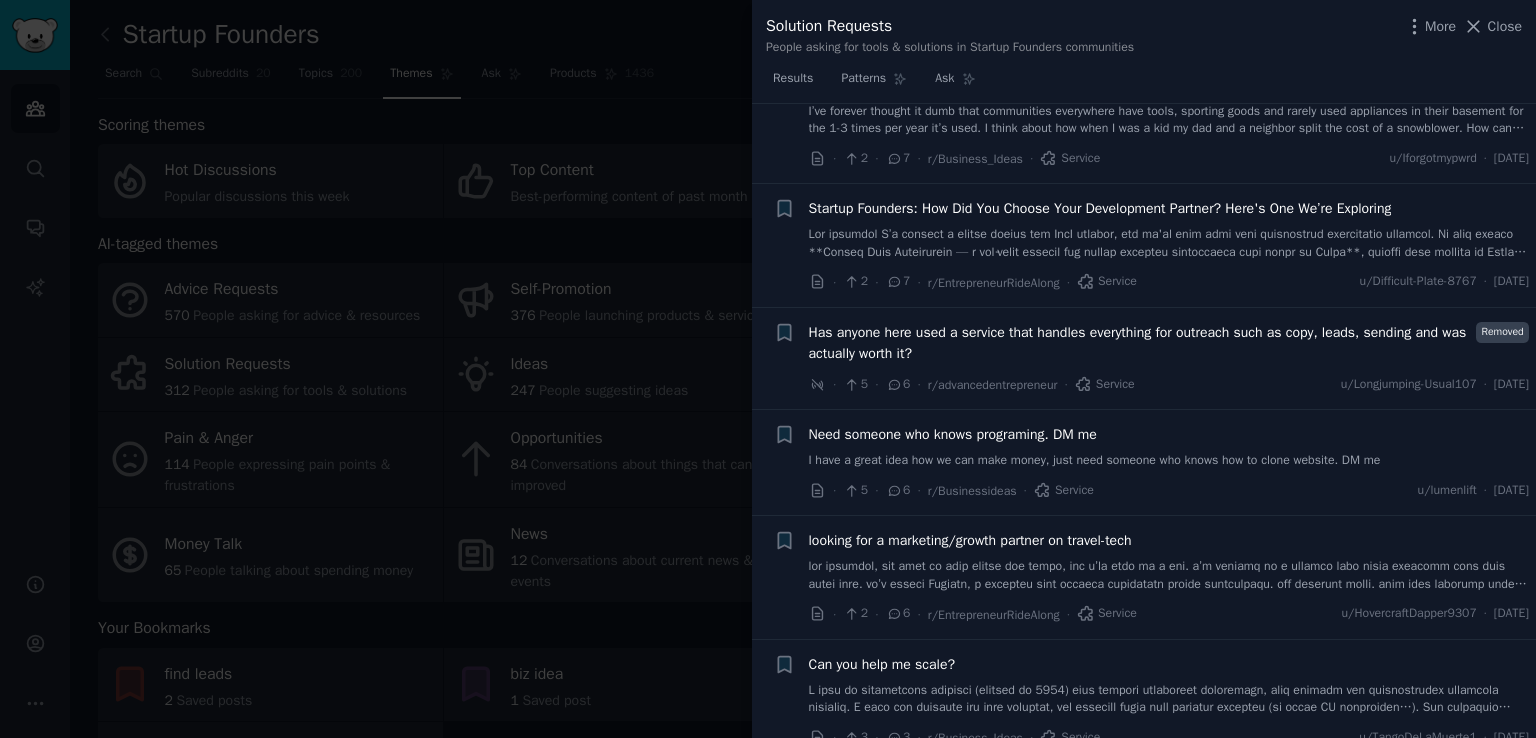 scroll, scrollTop: 1431, scrollLeft: 0, axis: vertical 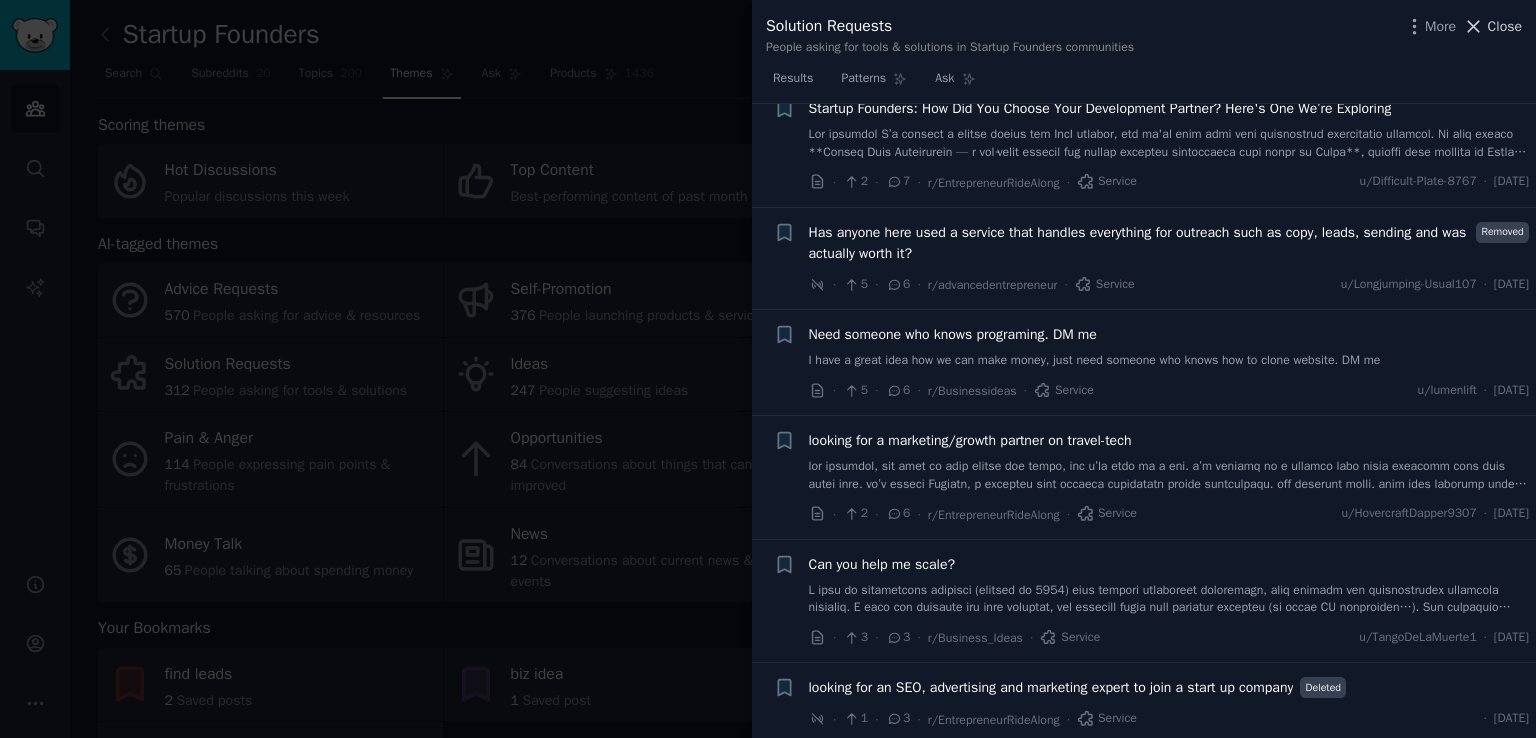 click on "Close" at bounding box center [1505, 26] 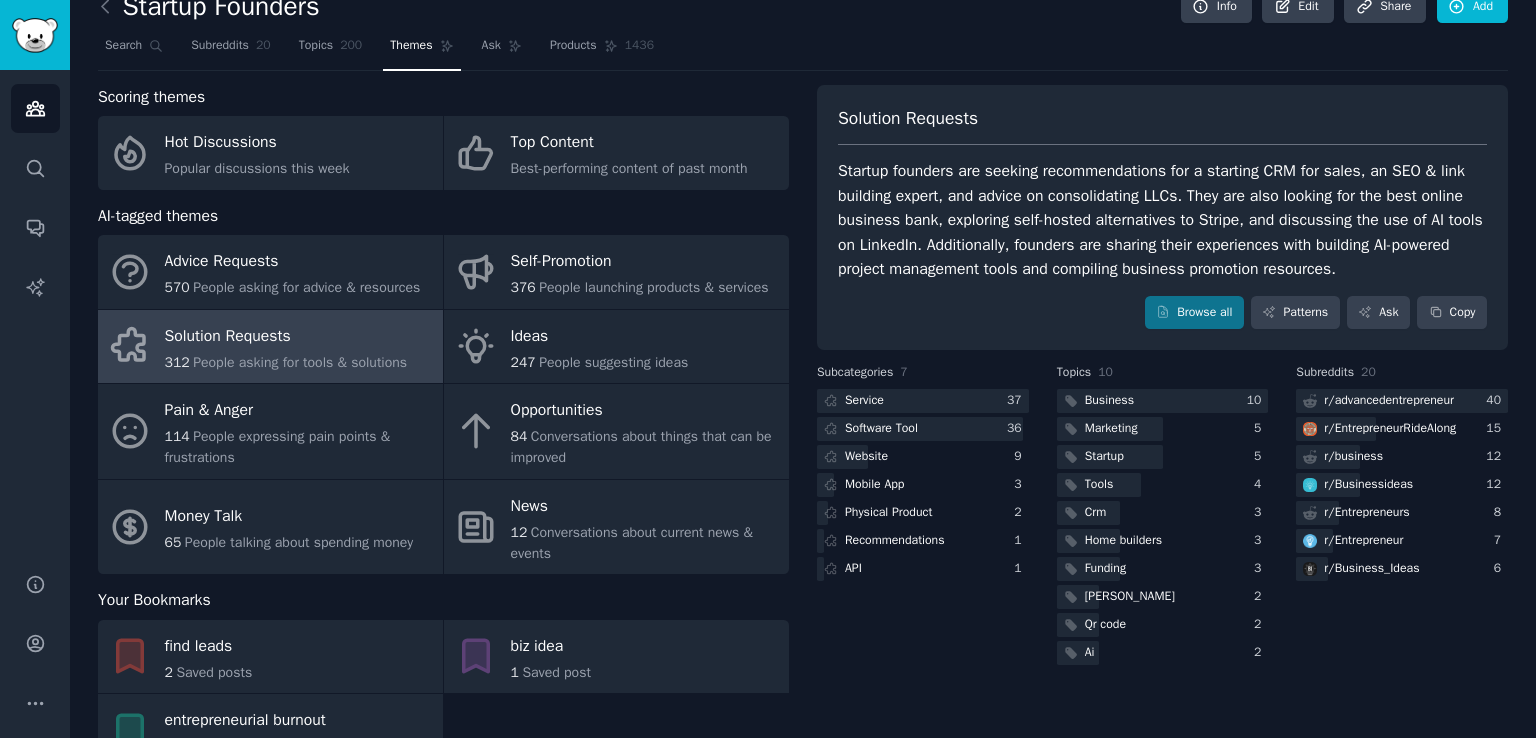 scroll, scrollTop: 0, scrollLeft: 0, axis: both 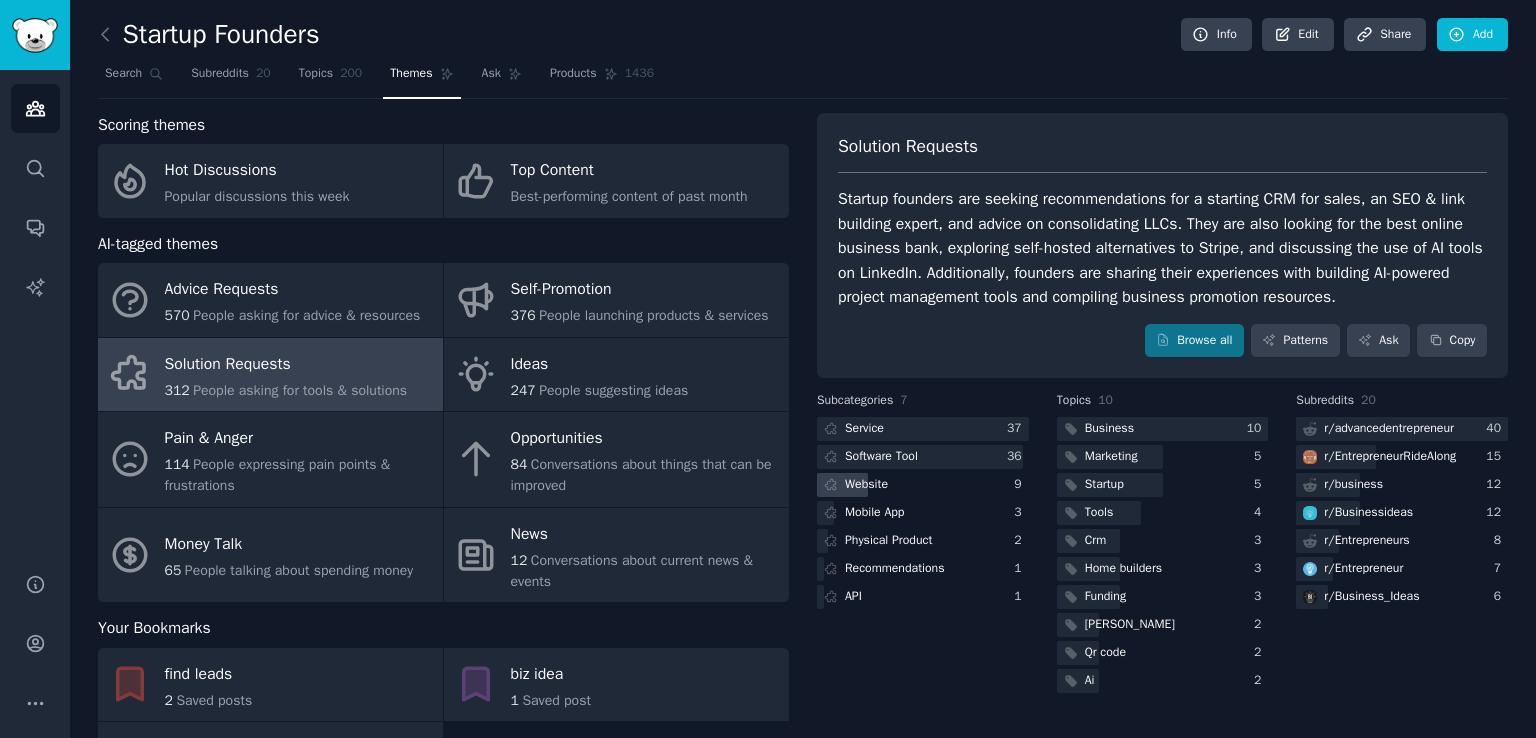 click on "Website" at bounding box center [866, 485] 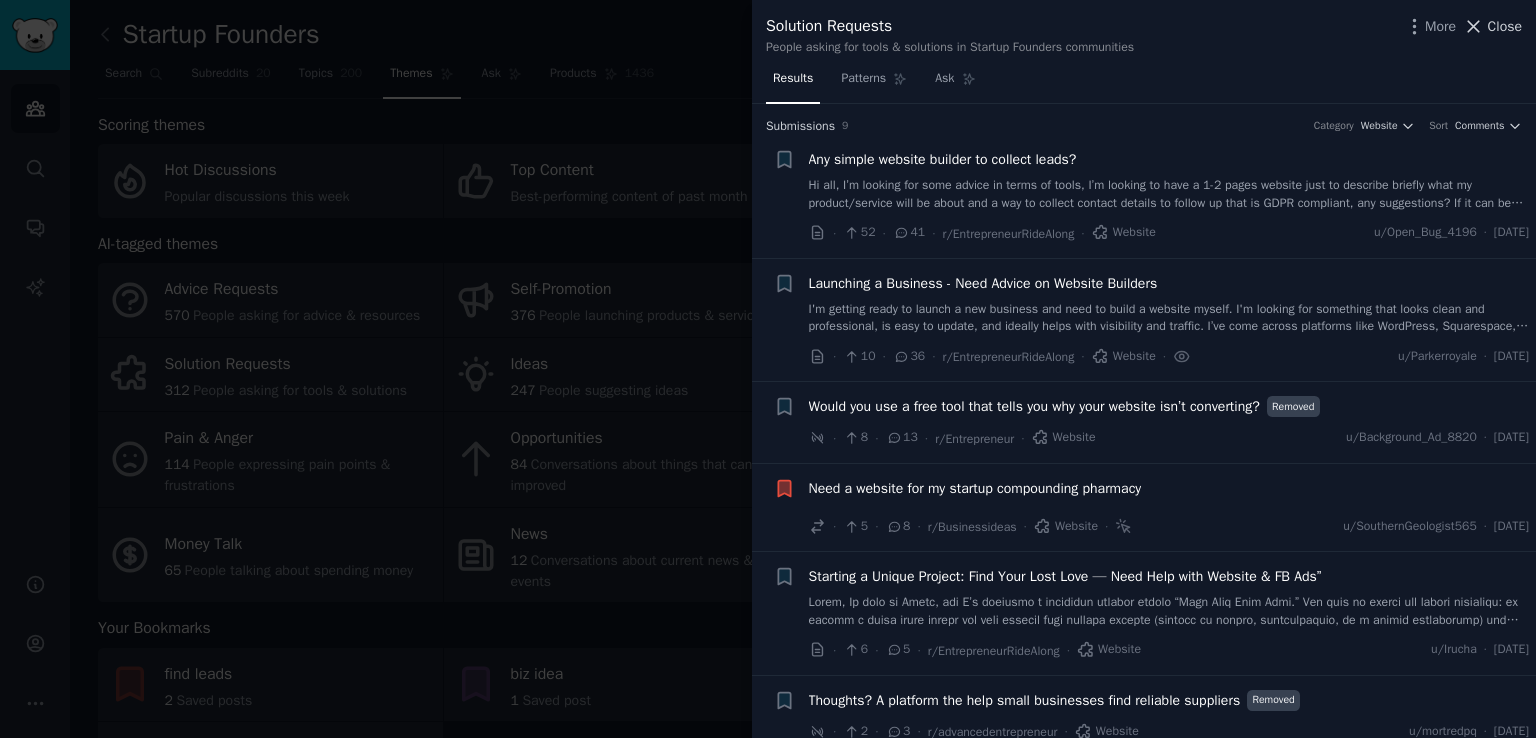 click on "Close" at bounding box center [1505, 26] 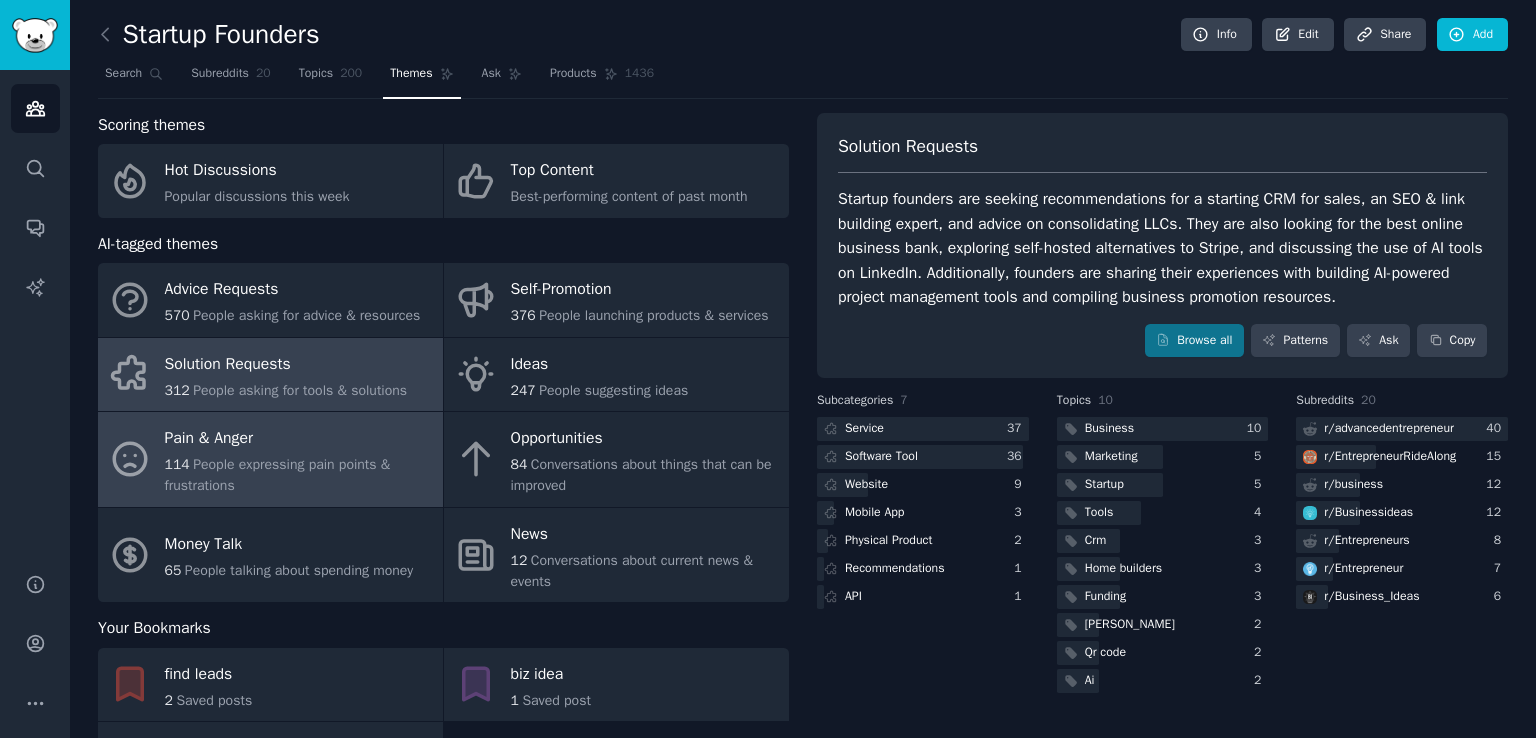 click on "People expressing pain points & frustrations" at bounding box center [278, 475] 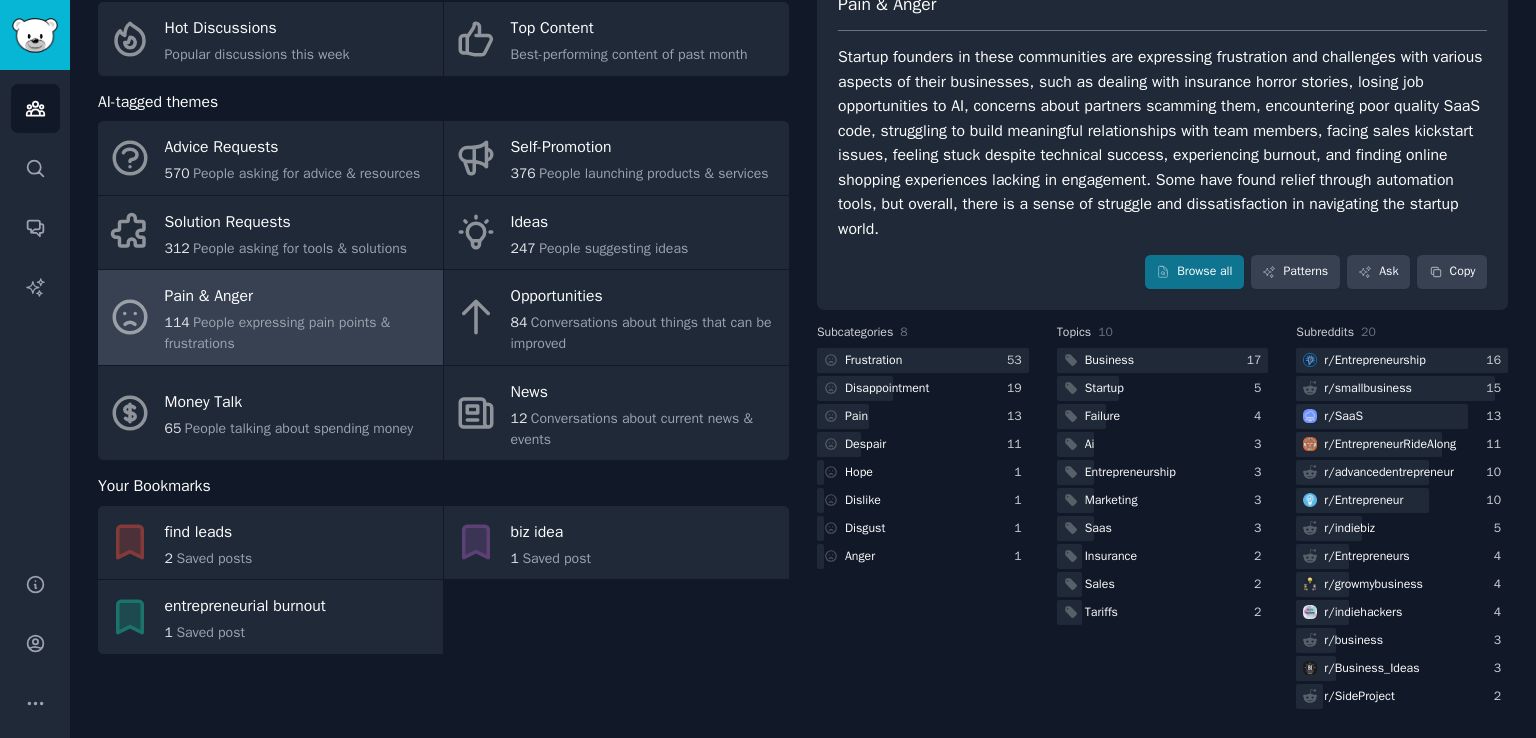 scroll, scrollTop: 143, scrollLeft: 0, axis: vertical 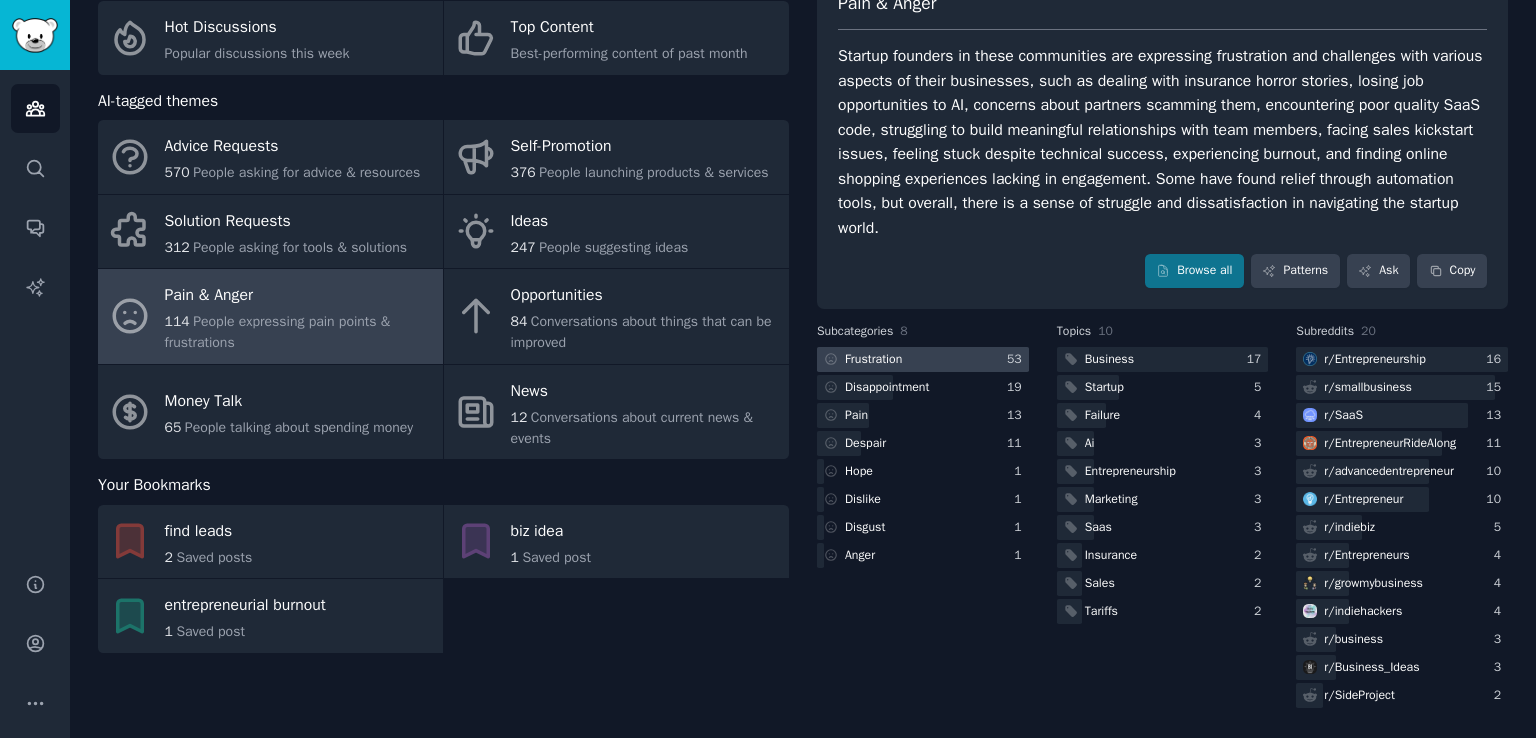 click on "Frustration" at bounding box center [873, 360] 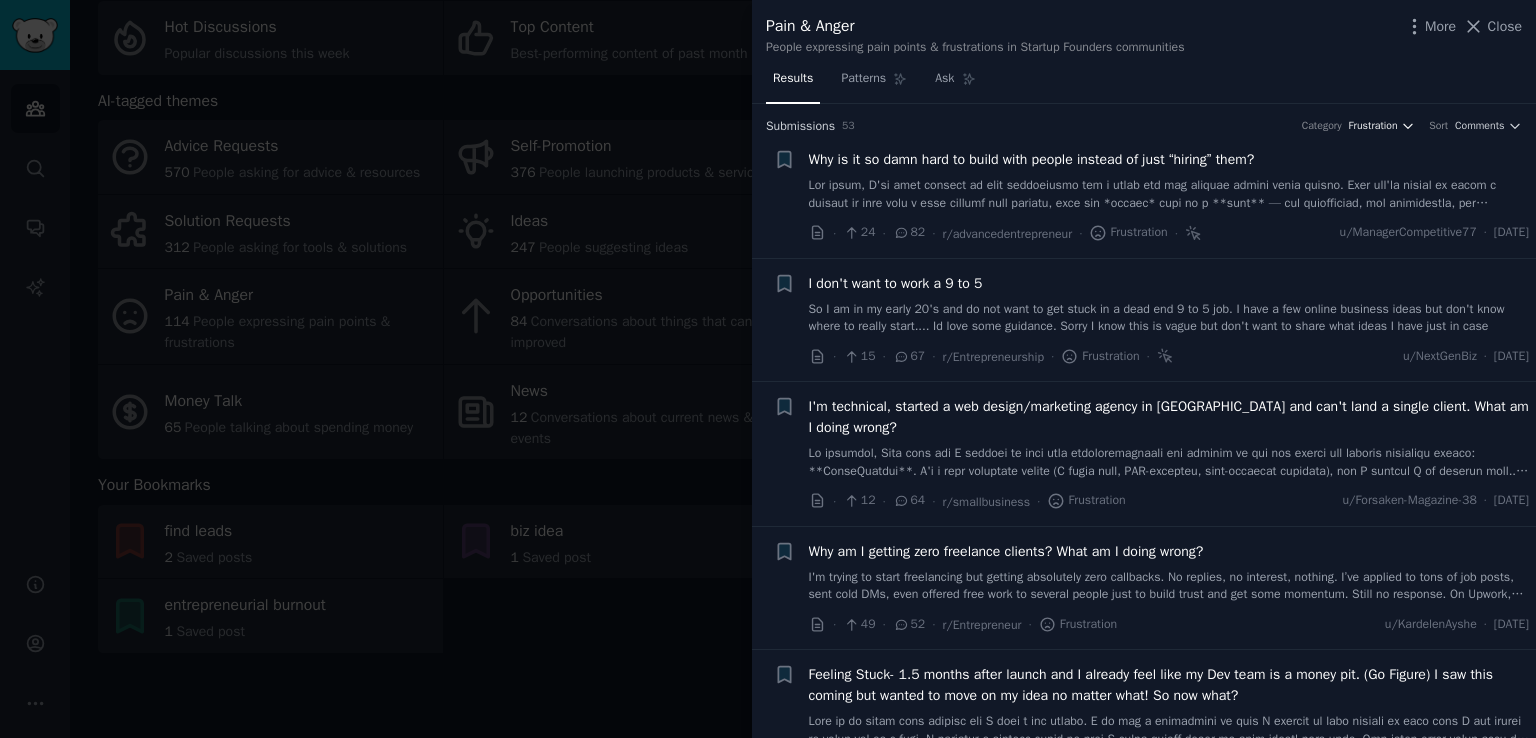 click on "Frustration" at bounding box center (1373, 126) 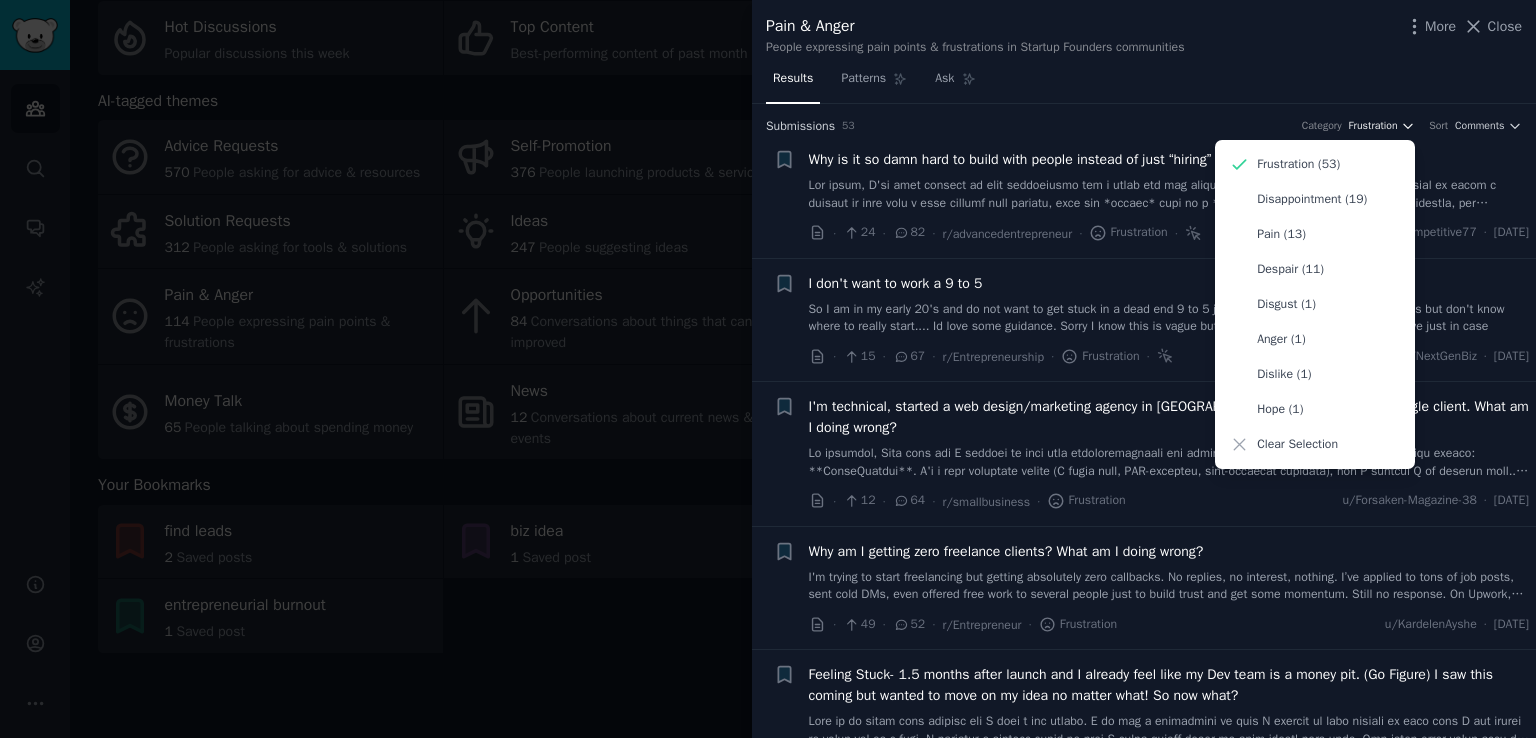 click on "Frustration" at bounding box center (1373, 126) 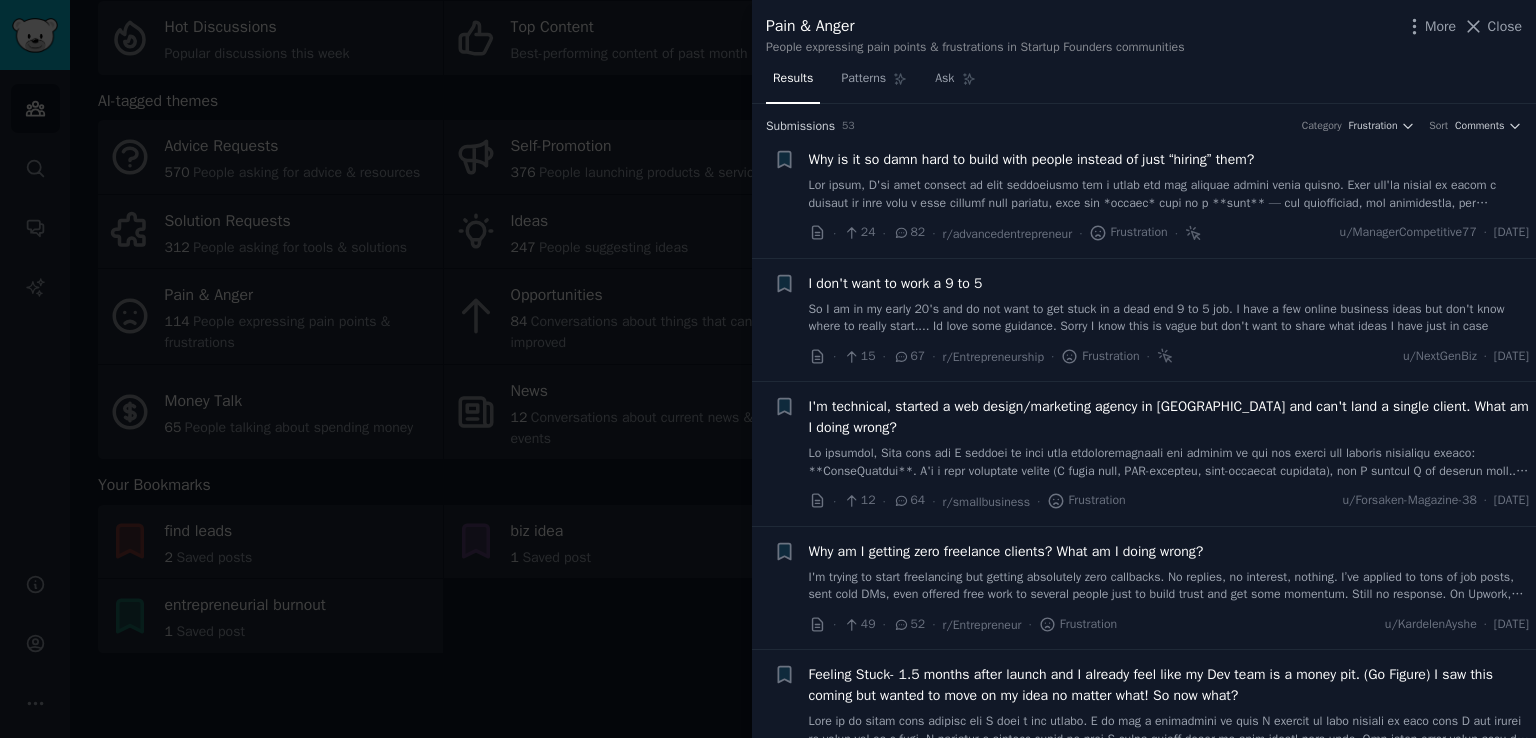 click on "Submission s 53   Category Frustration Sort Comments + Why is it so damn hard to build with people instead of just “hiring” them? · 24 · 82 · r/advancedentrepreneur · Frustration · u/ManagerCompetitive77 · [DATE] + I don't want to work a 9 to 5 So I am in my early 20's and do not want to get stuck in a dead end 9 to 5 job. I have a few online business ideas but don't know where to really start.... Id love some guidance. Sorry I know this is vague but don't want to share what ideas I have just in case  · 15 · 67 · r/Entrepreneurship · Frustration · u/NextGenBiz · [DATE] + I'm technical, started a web design/marketing agency in [GEOGRAPHIC_DATA] and can't land a single client. What am I doing wrong? · 12 · 64 · r/smallbusiness · Frustration u/Forsaken-Magazine-38 · [DATE] + Why am I getting zero freelance clients? What am I doing wrong? · 49 · 52 · r/Entrepreneur · Frustration u/KardelenAyshe · [DATE] + · 9 · 48 · r/SaaS · Frustration u/LopsidedYam9131 · + Removed" at bounding box center (1144, 421) 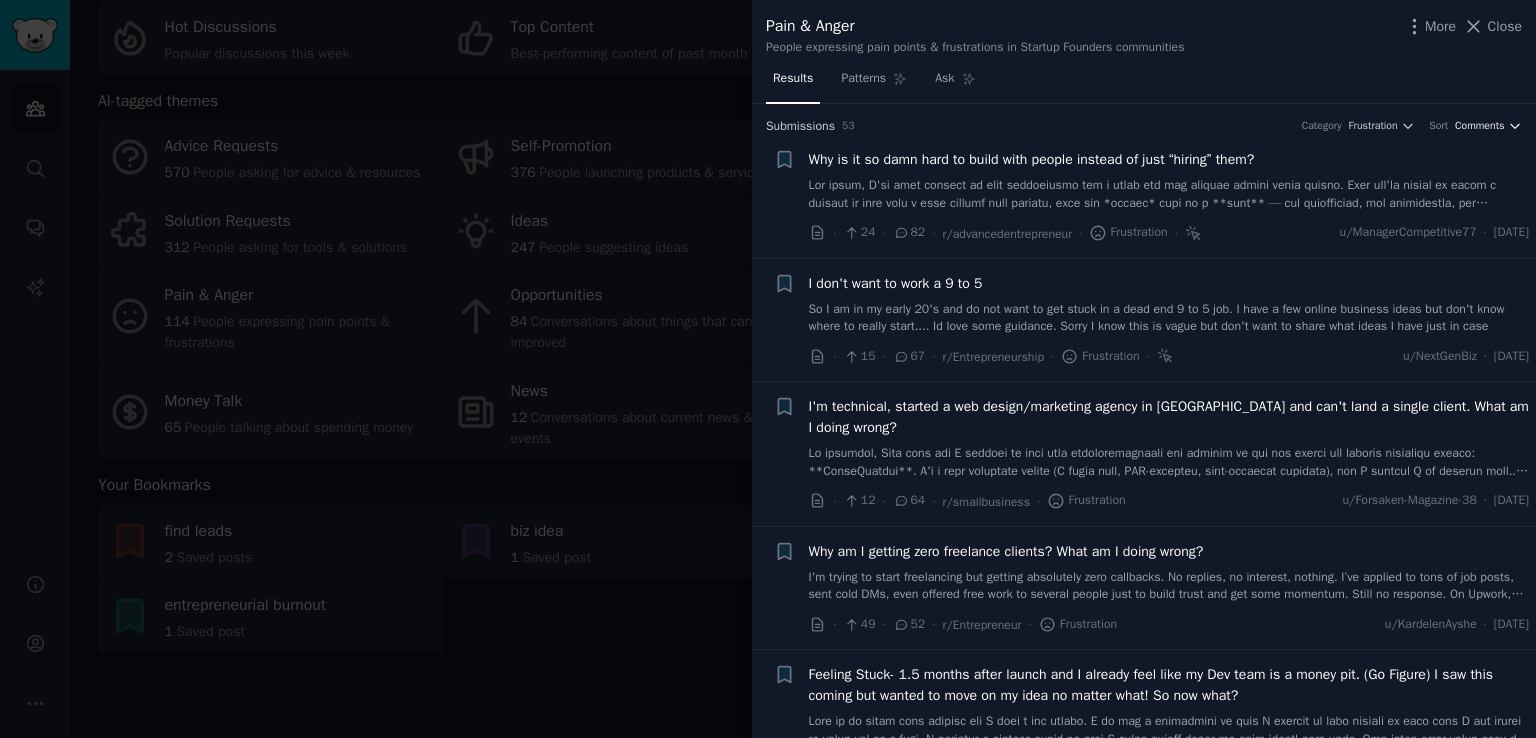 click 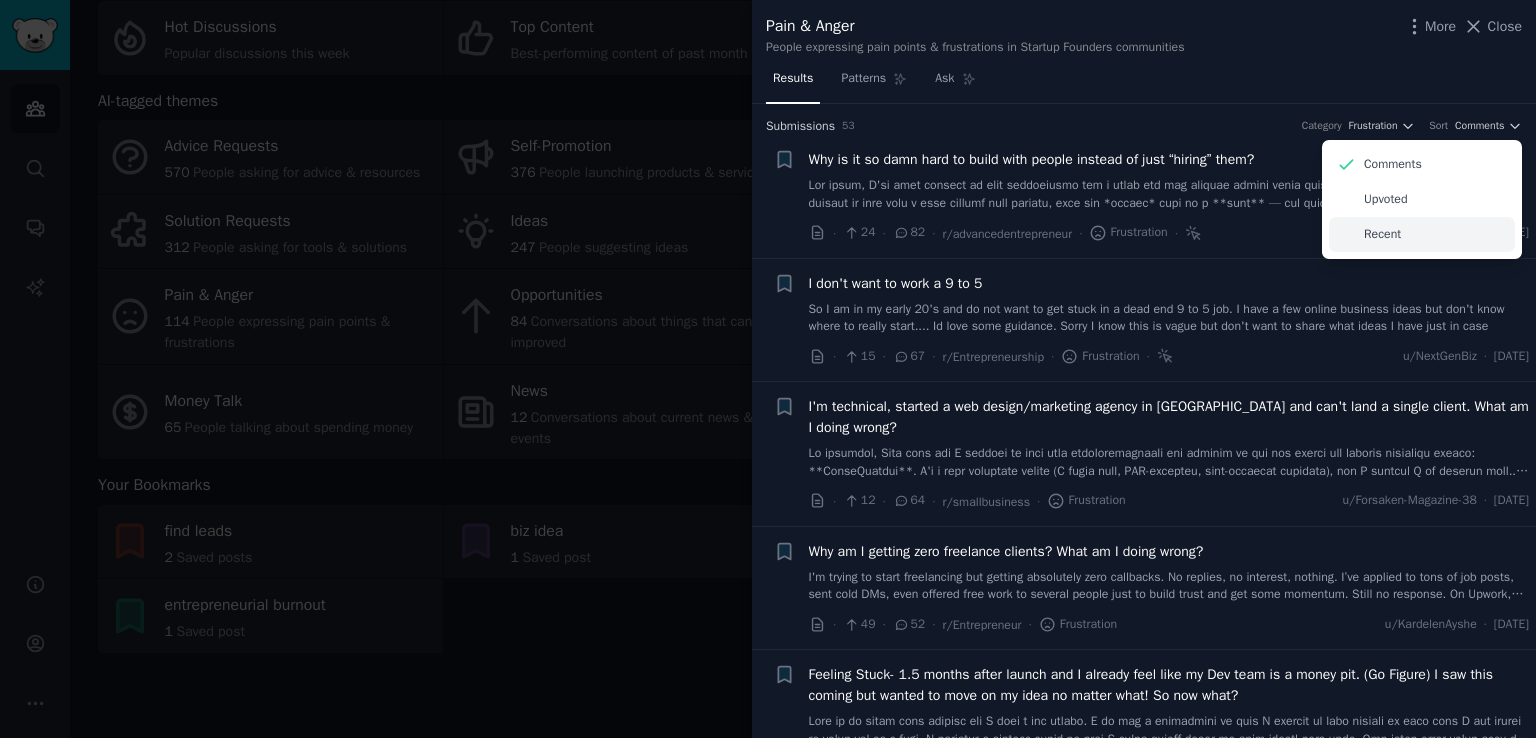 click on "Recent" at bounding box center [1382, 235] 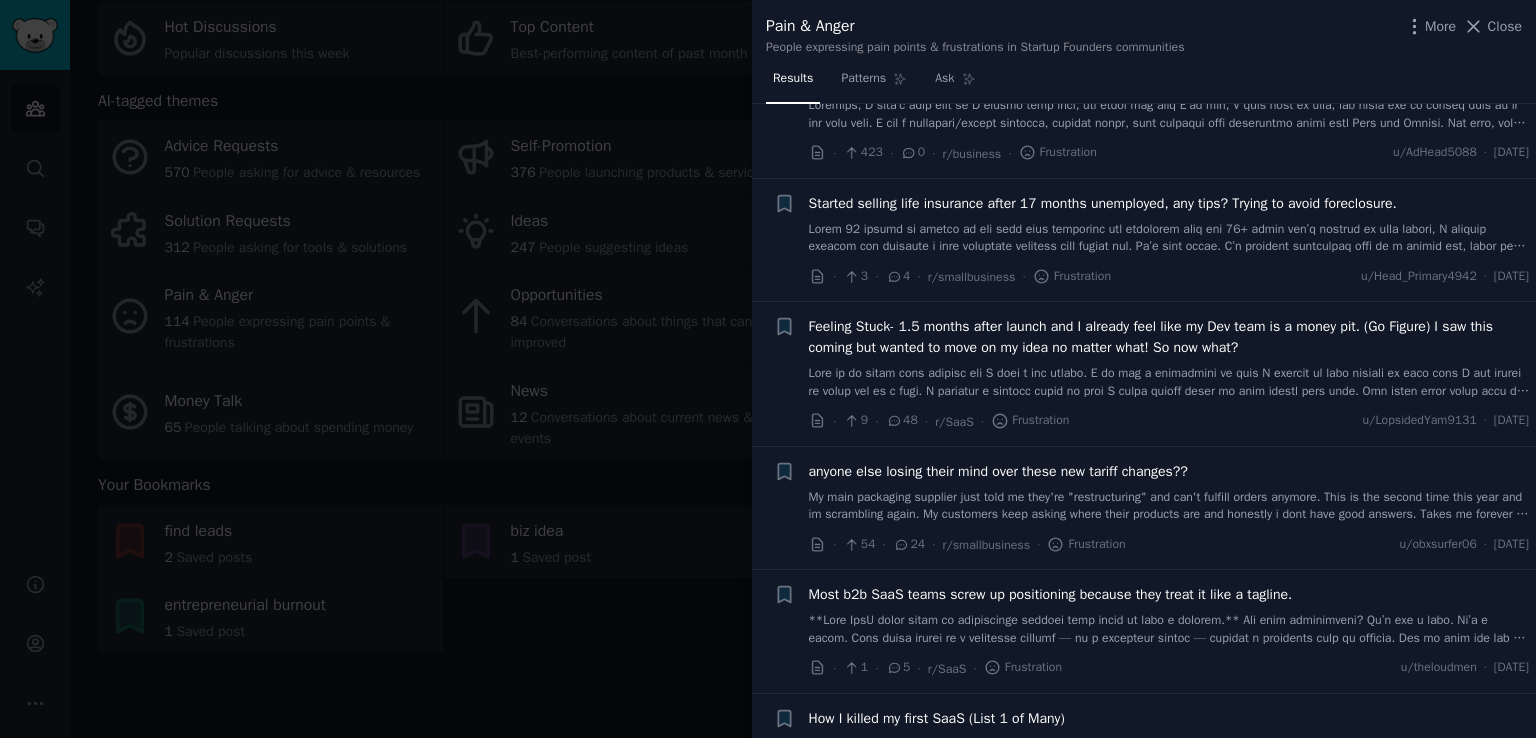 scroll, scrollTop: 300, scrollLeft: 0, axis: vertical 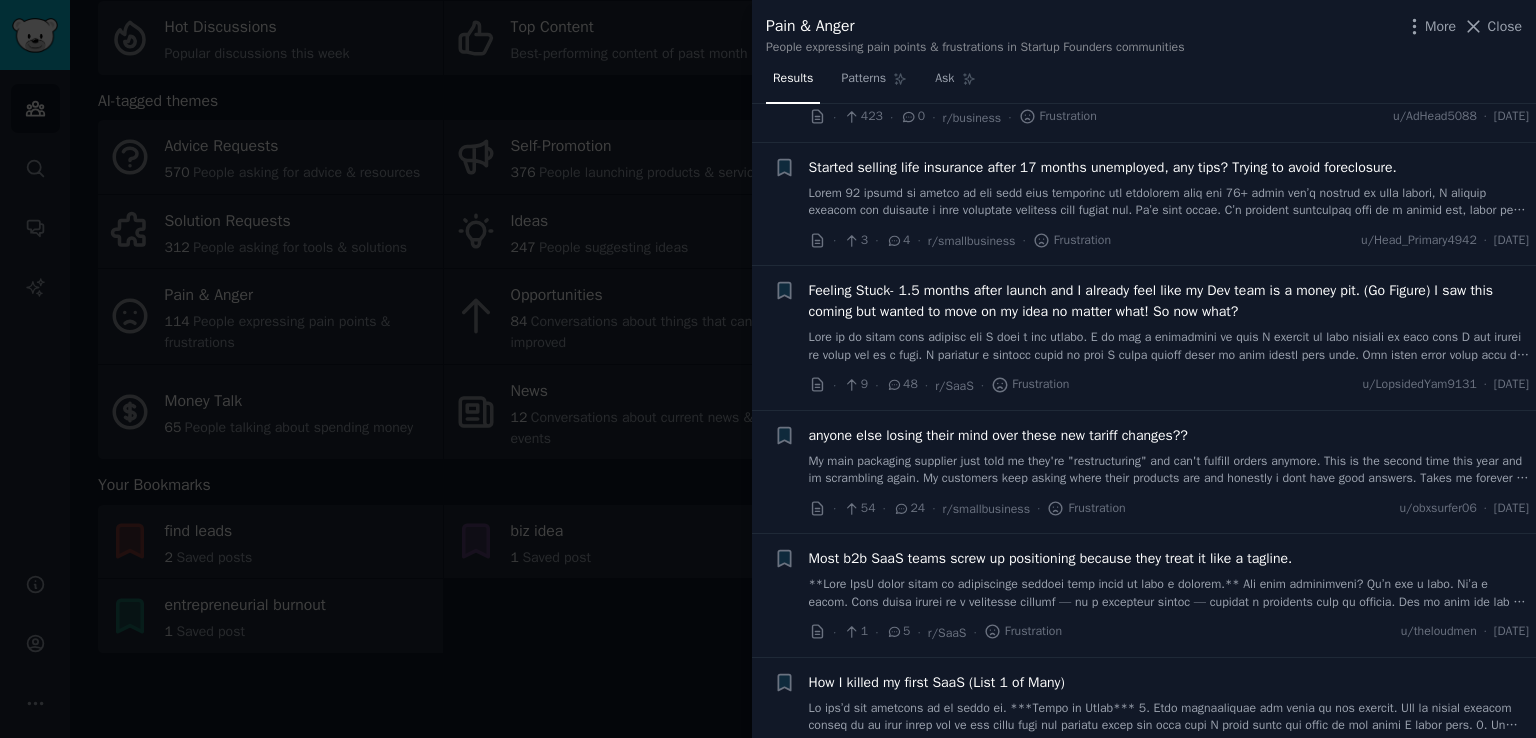 click on "Feeling Stuck- 1.5 months after launch and I already feel like my Dev team is a money pit. (Go Figure)  I saw this coming but wanted to move on my idea no matter what!  So now what?" at bounding box center [1169, 301] 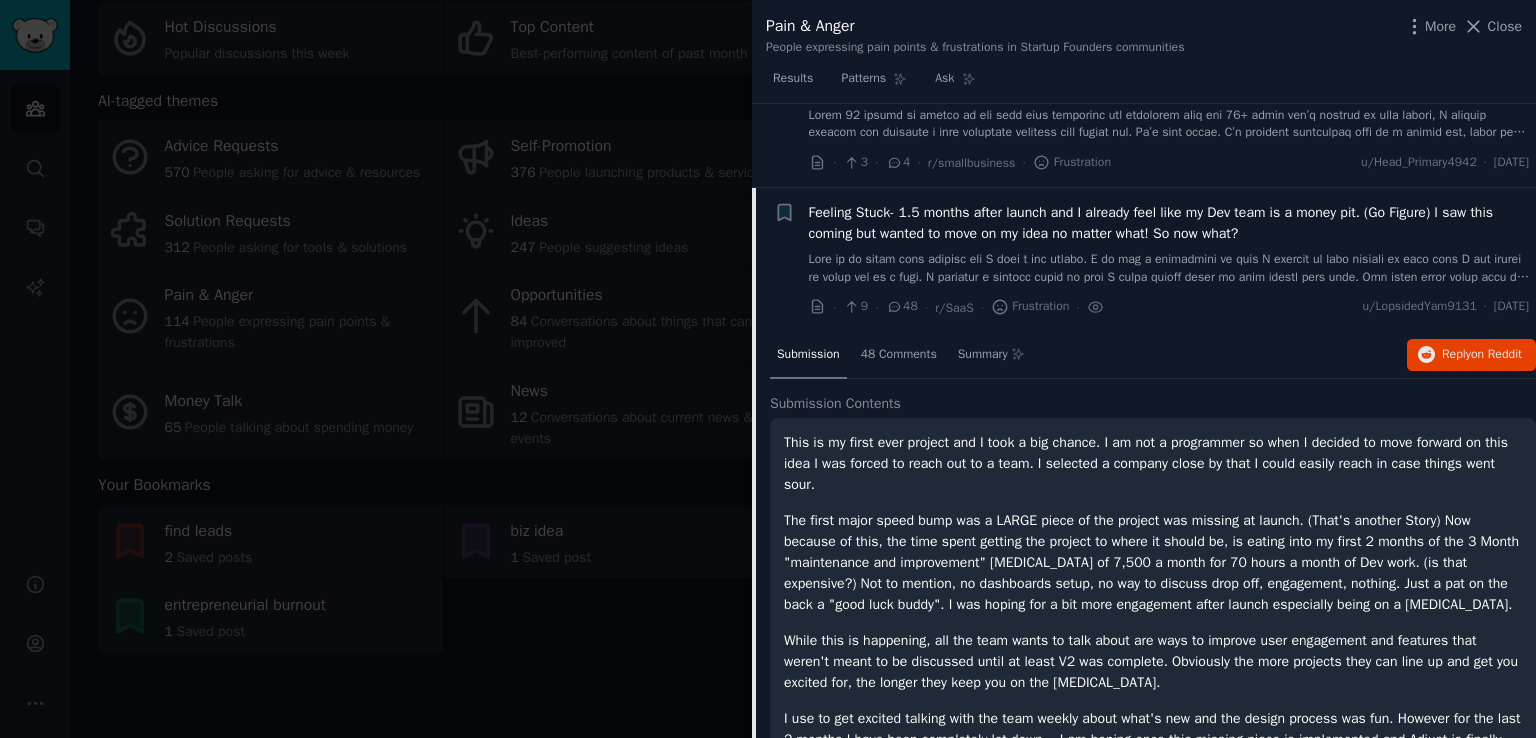 scroll, scrollTop: 461, scrollLeft: 0, axis: vertical 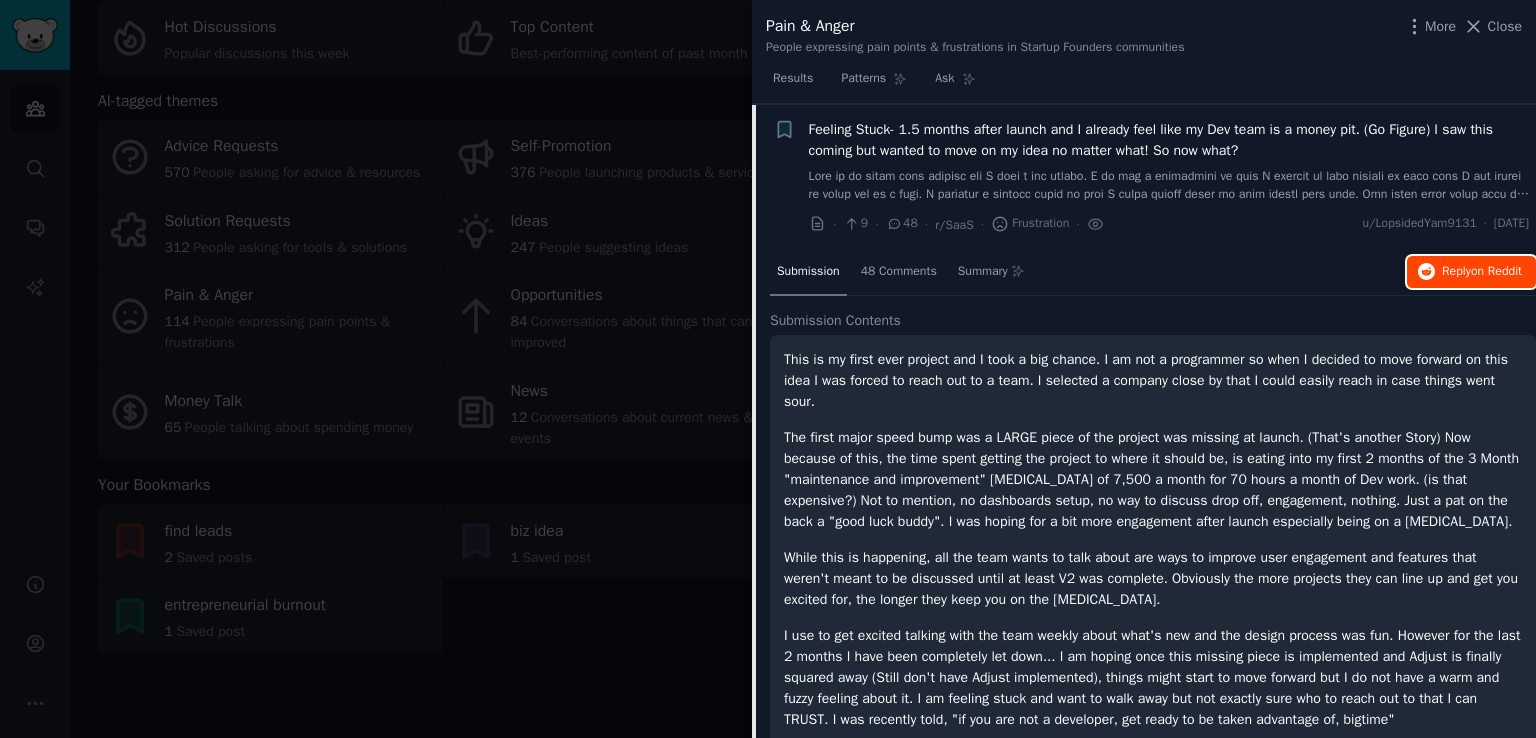 click on "on Reddit" at bounding box center [1496, 271] 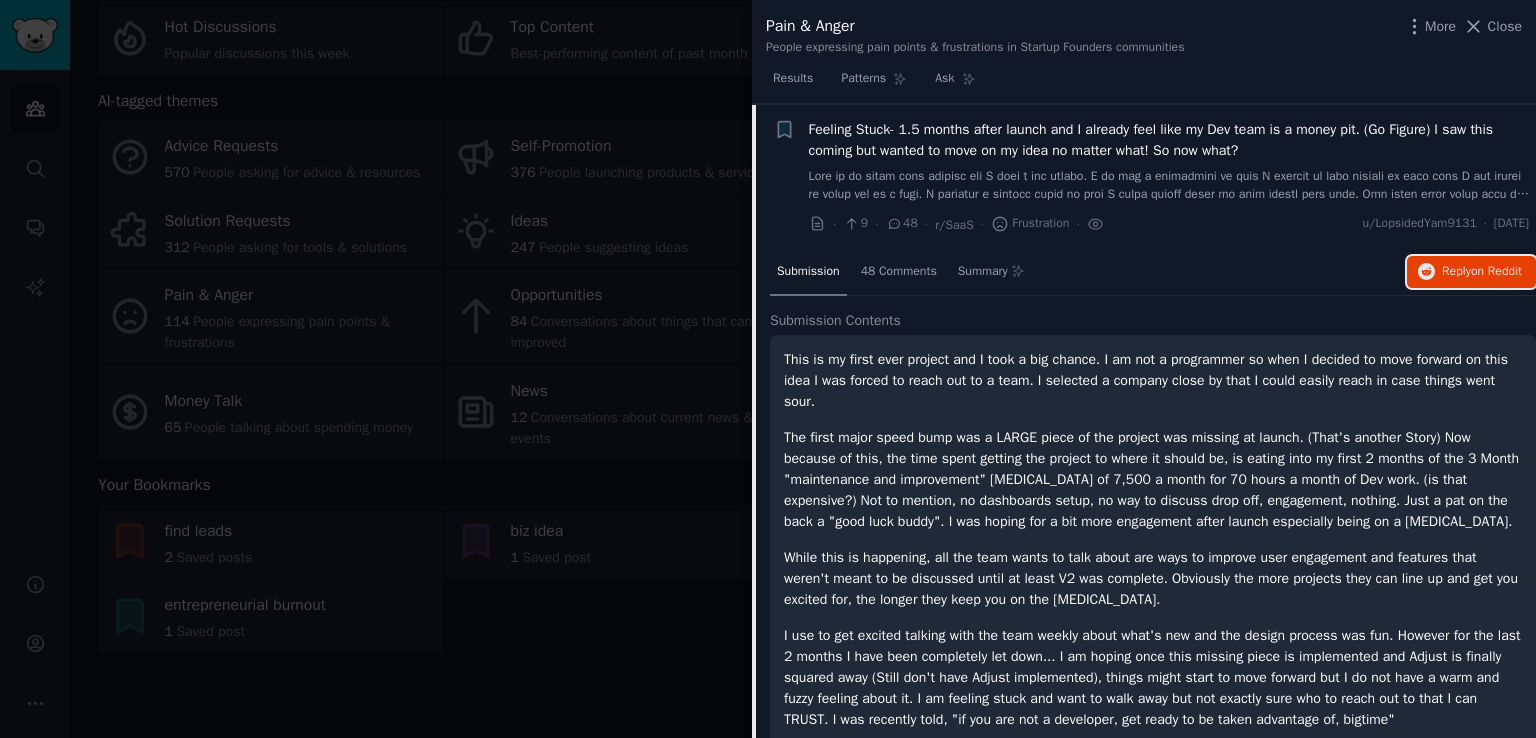 scroll, scrollTop: 0, scrollLeft: 0, axis: both 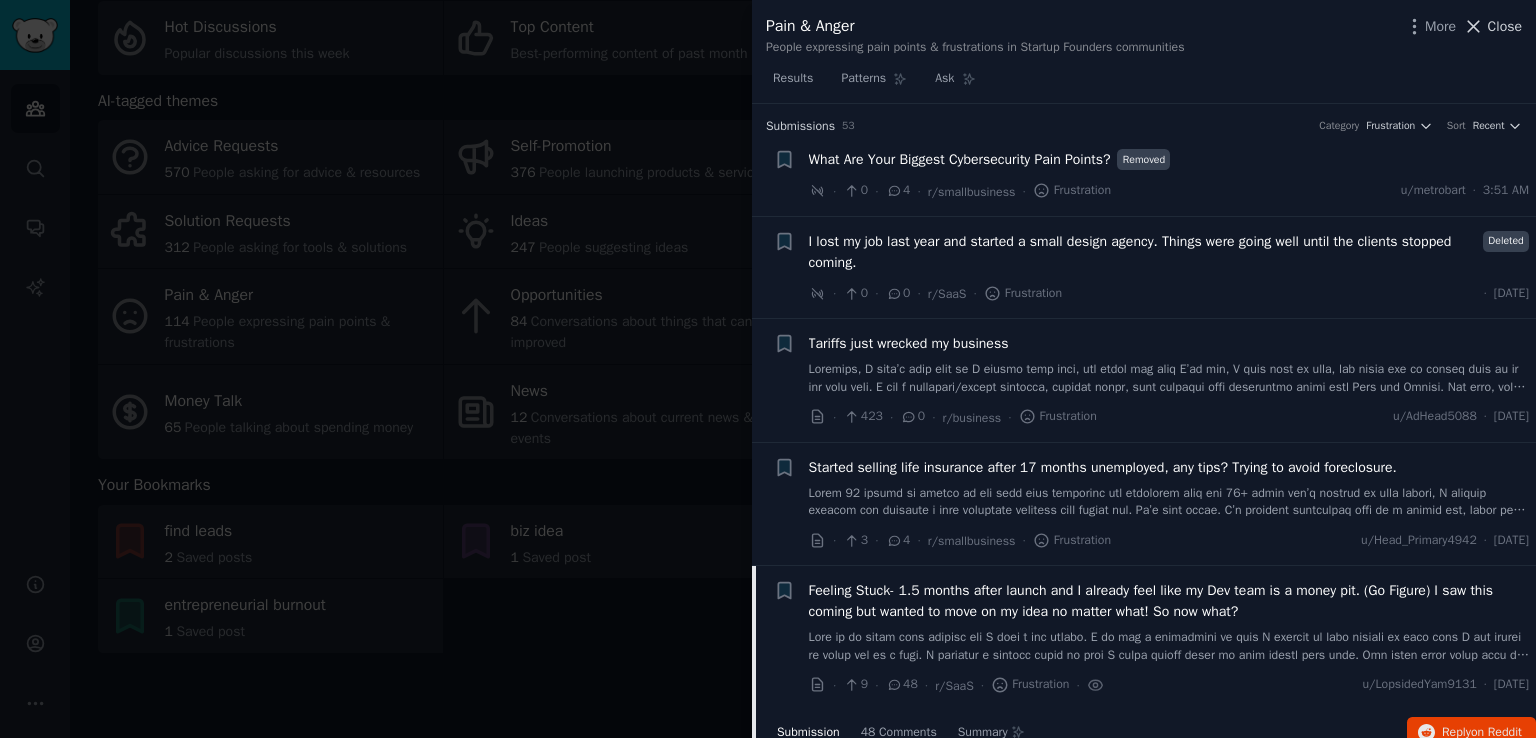 click on "Close" at bounding box center (1505, 26) 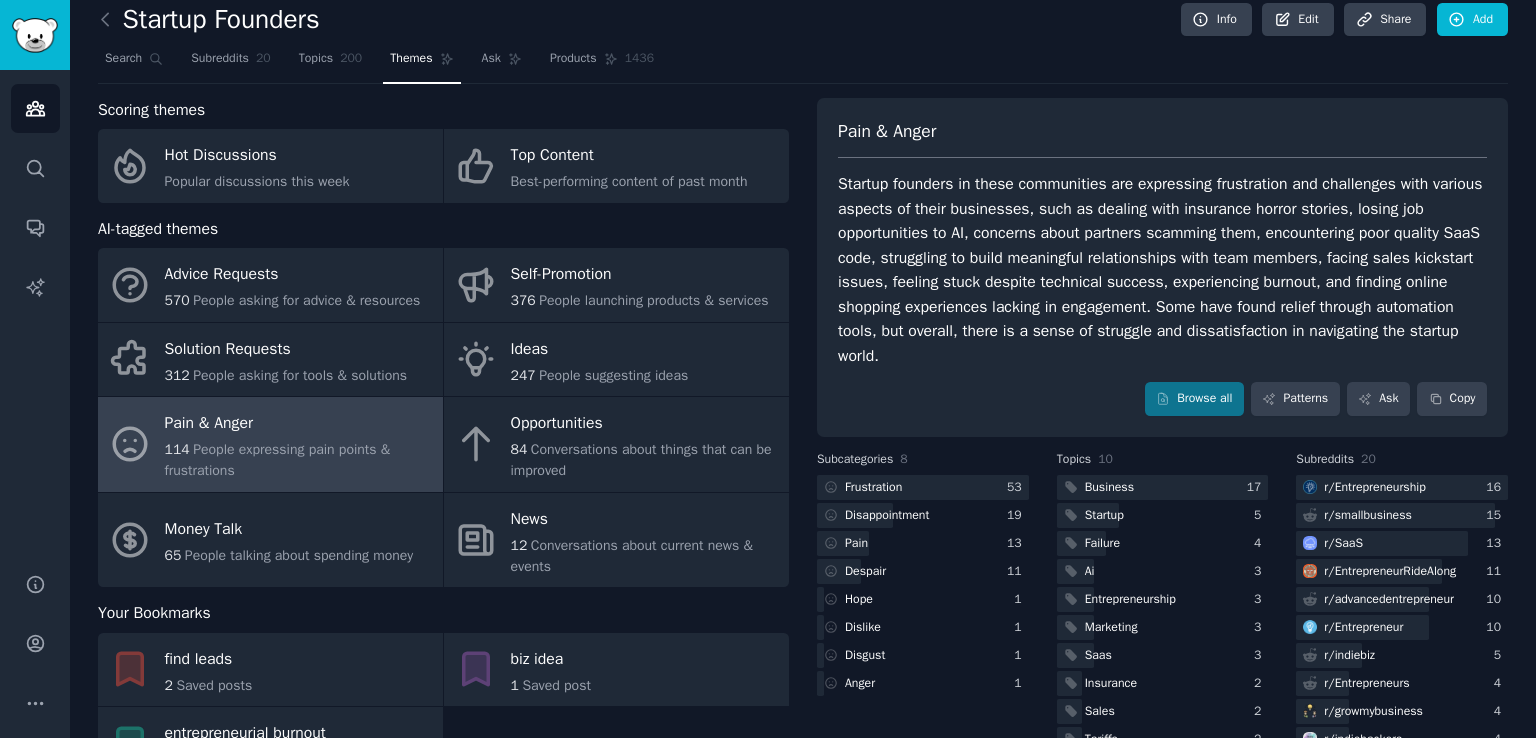 scroll, scrollTop: 0, scrollLeft: 0, axis: both 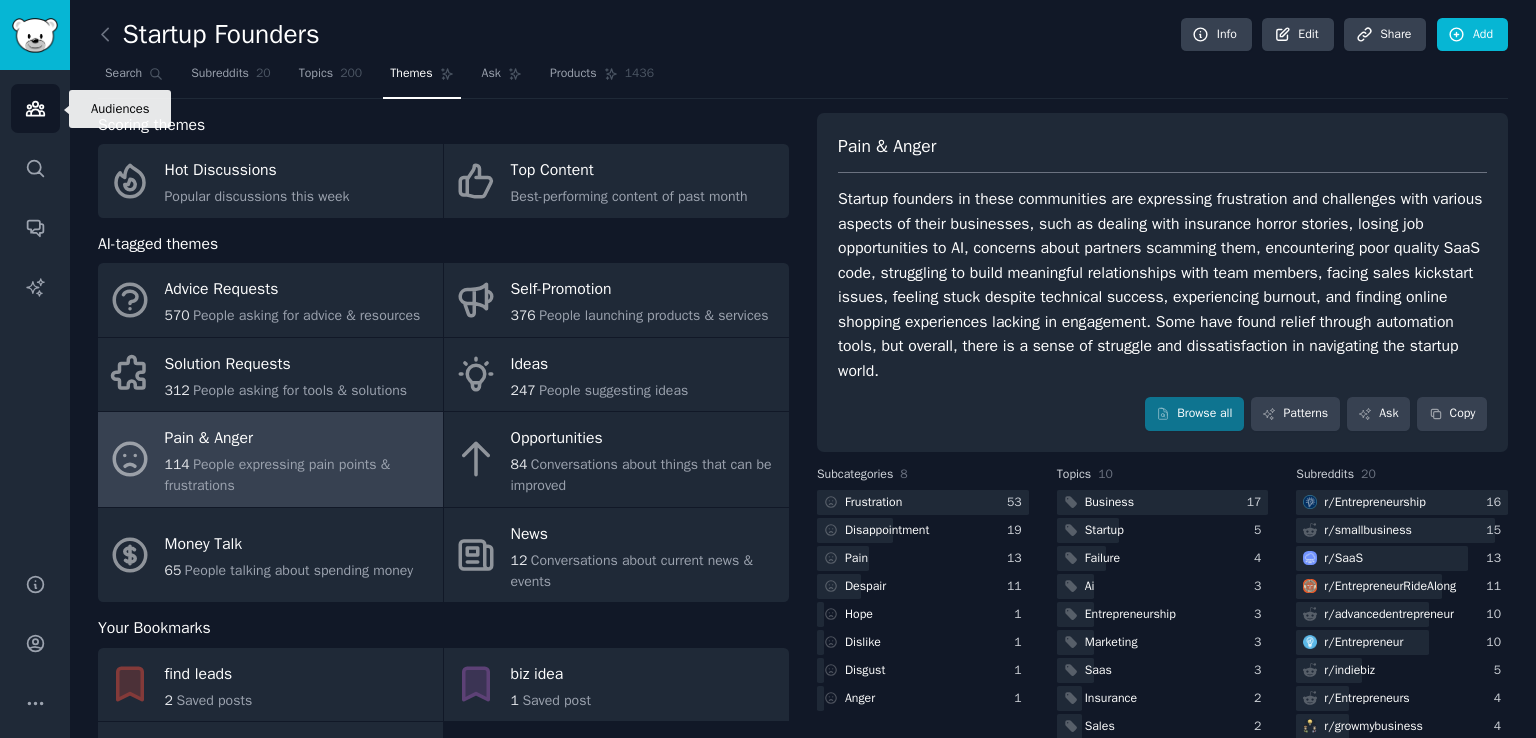 click 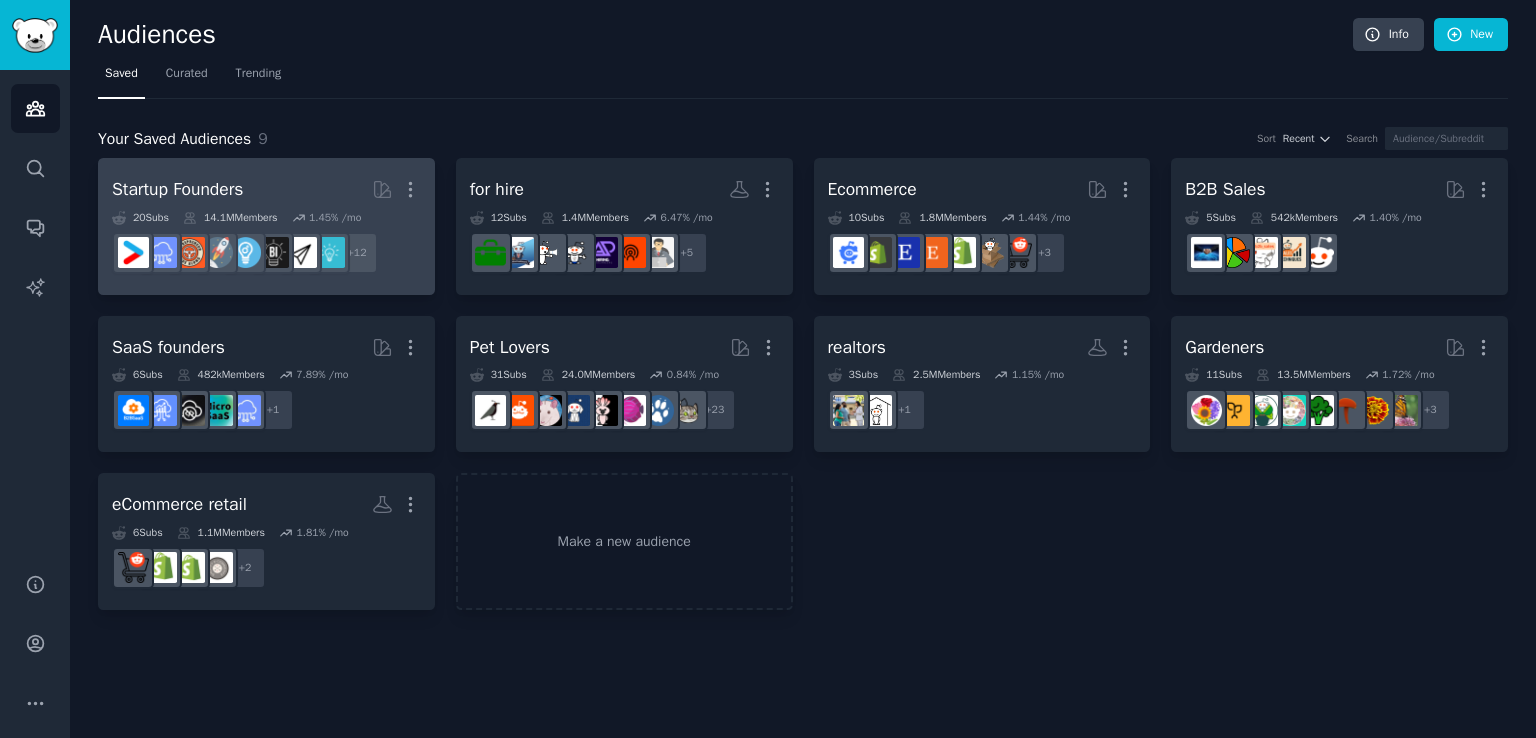 click on "Startup Founders" at bounding box center (177, 189) 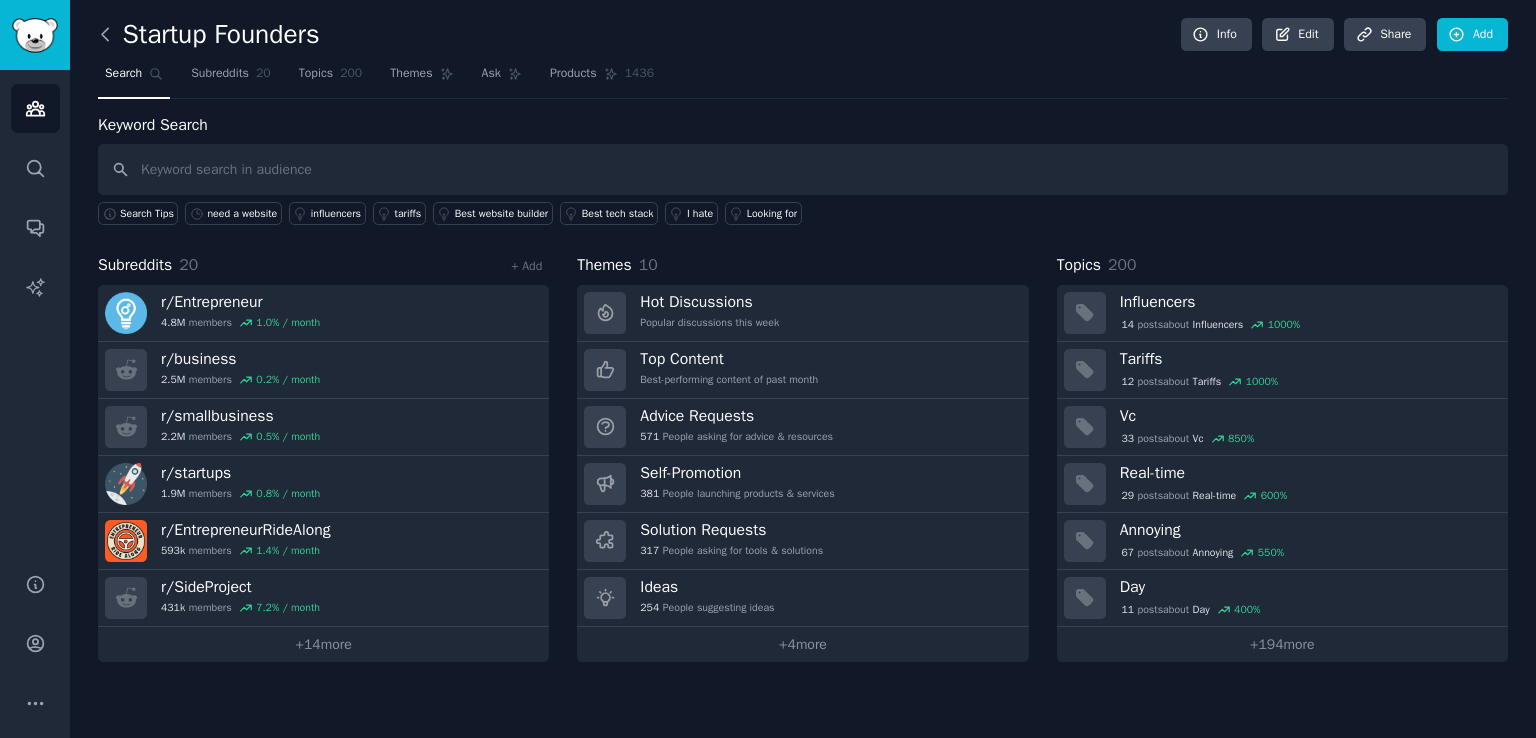 click 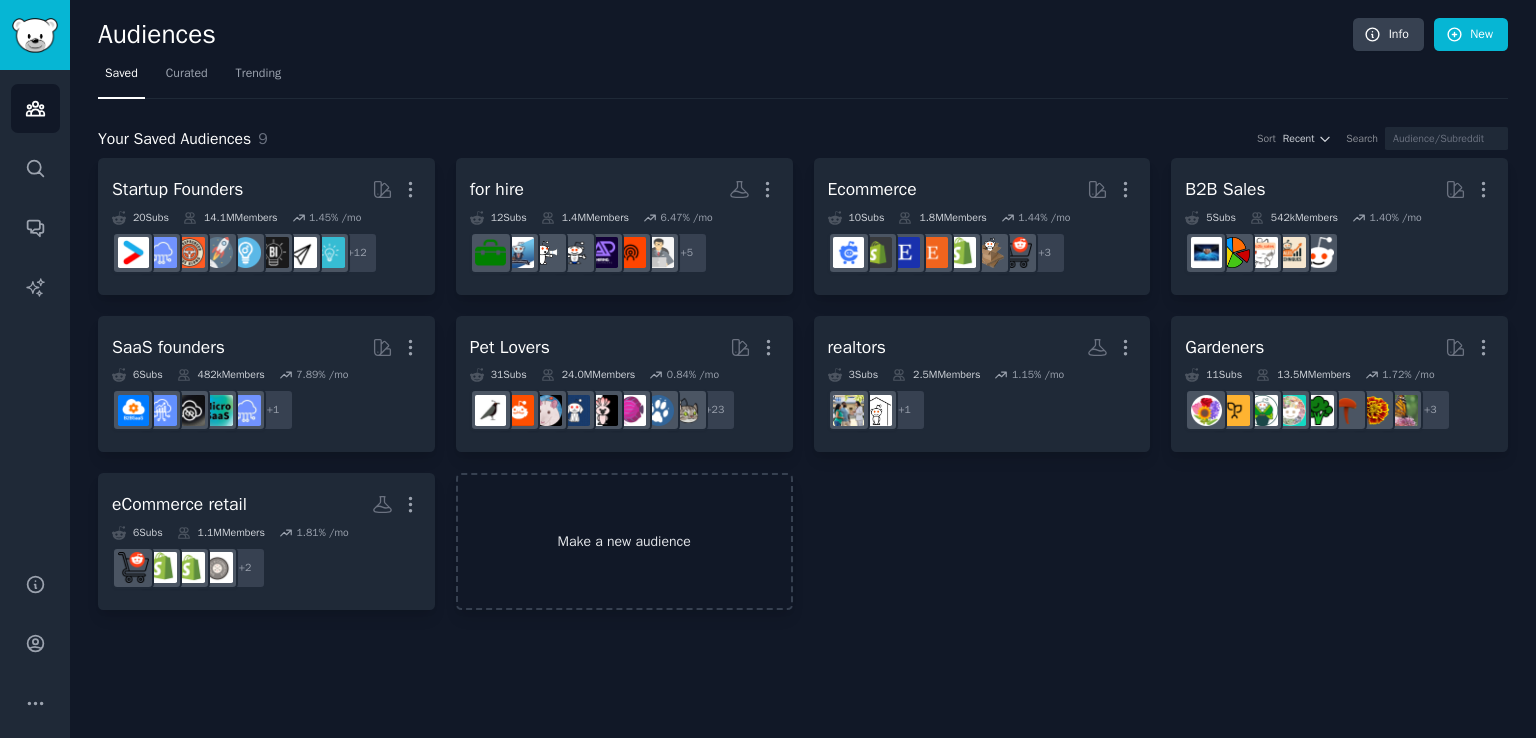 click on "Make a new audience" at bounding box center [624, 541] 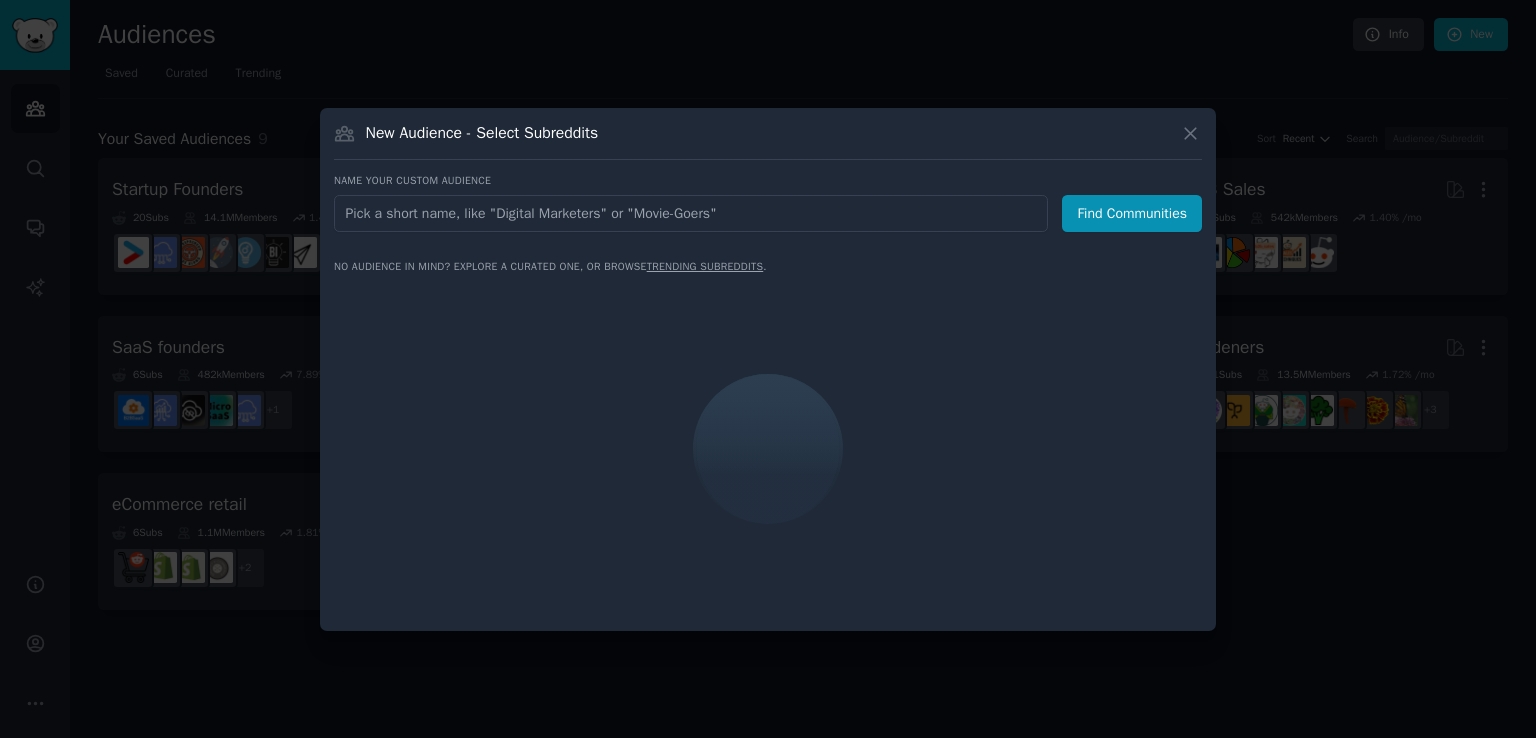 click at bounding box center (691, 213) 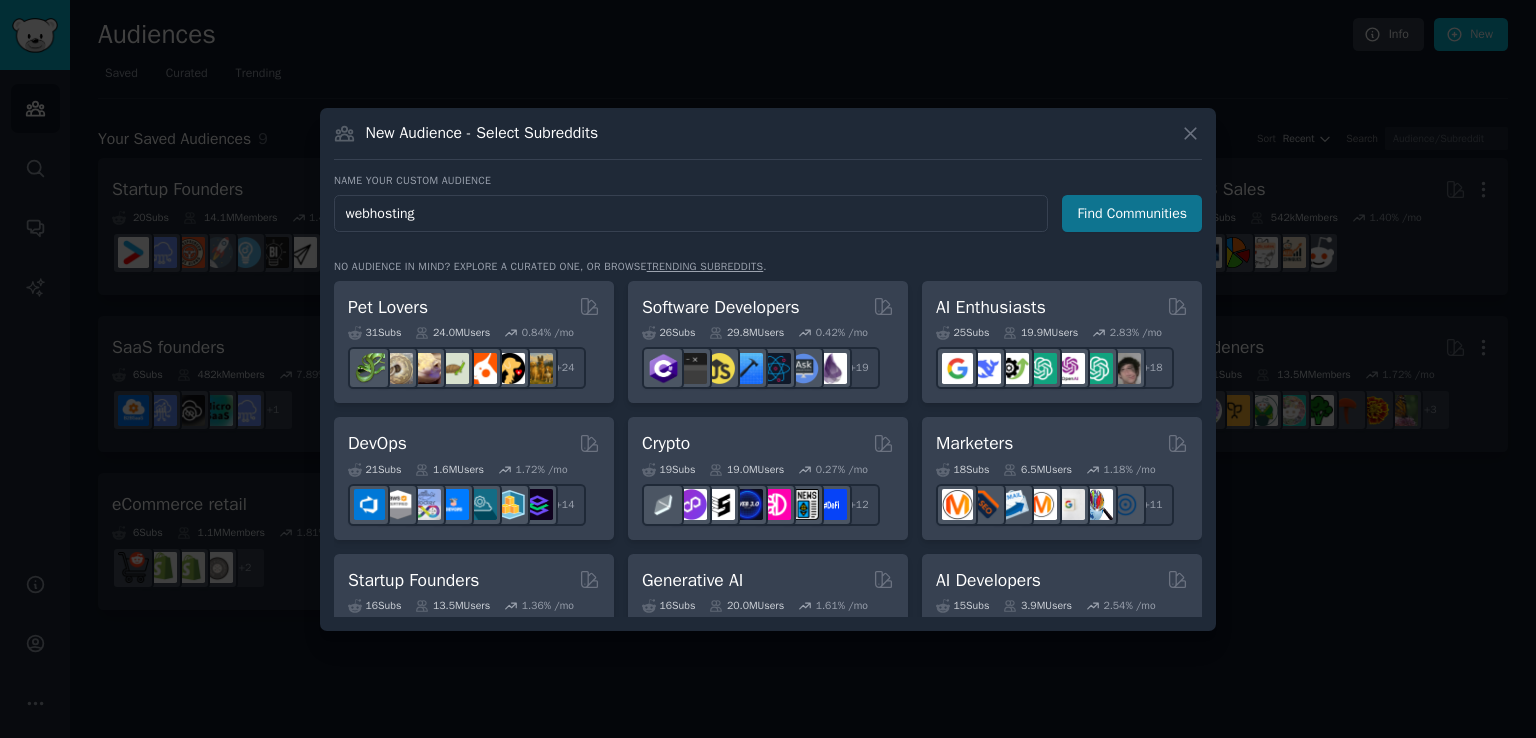 type on "webhosting" 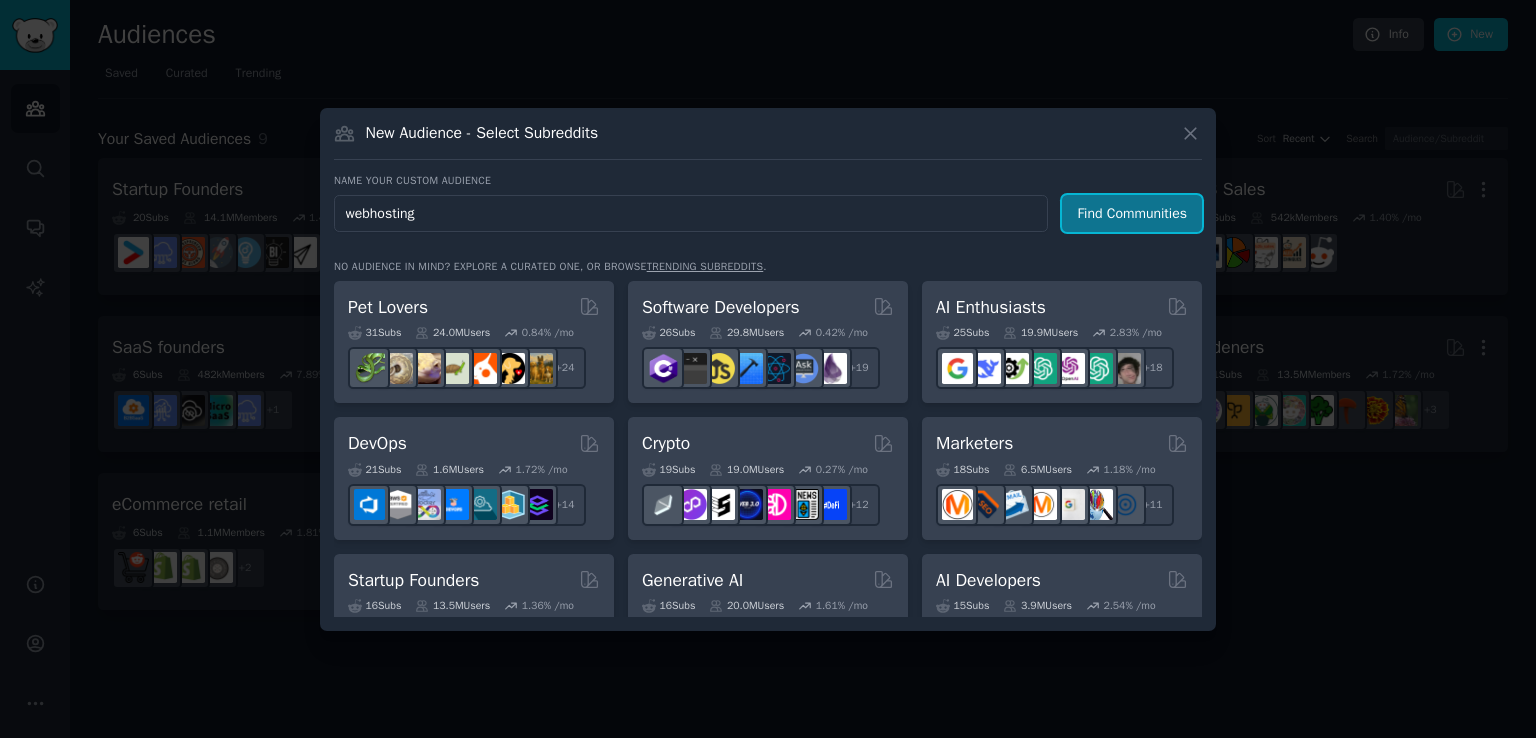 click on "Find Communities" at bounding box center (1132, 213) 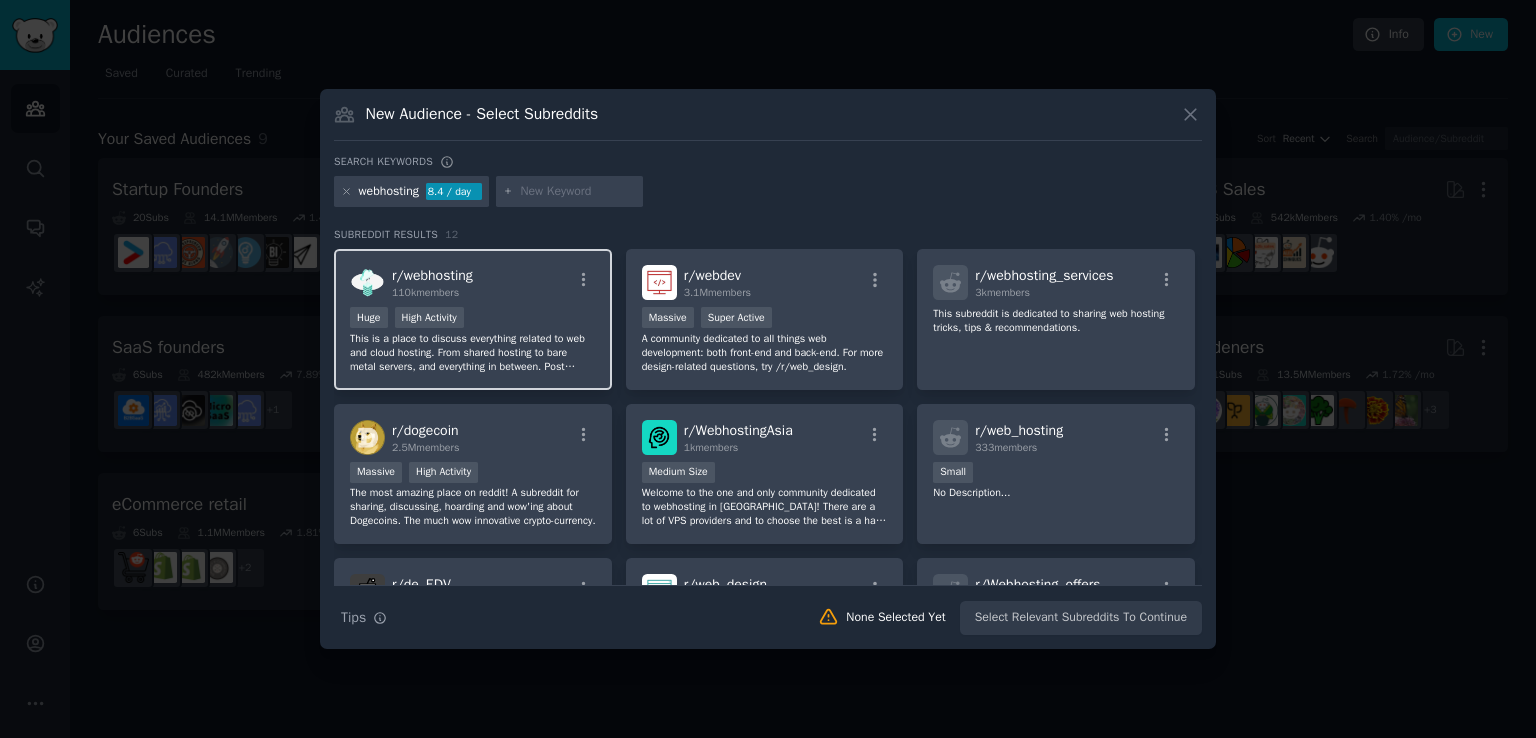 click on "r/ webhosting" at bounding box center [432, 275] 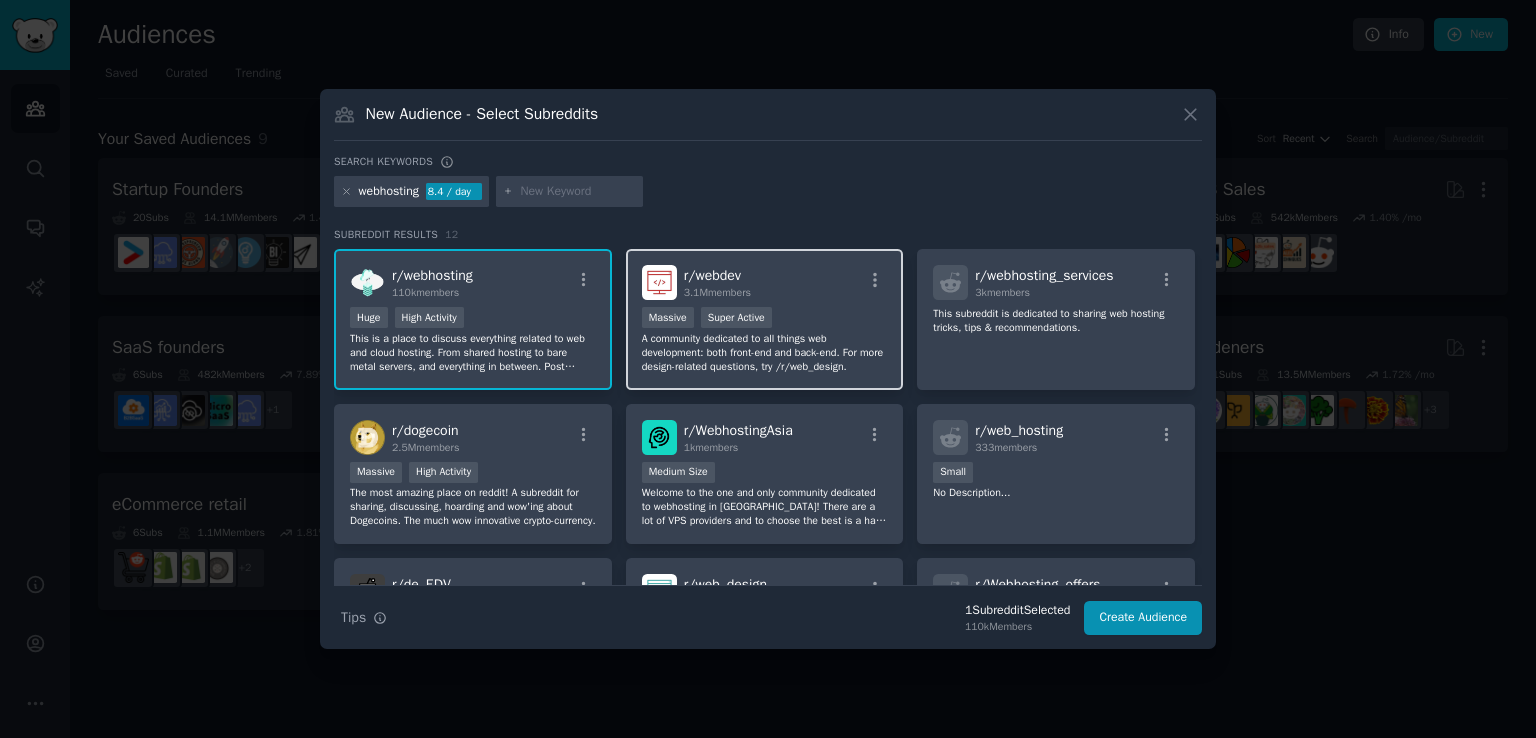 drag, startPoint x: 723, startPoint y: 276, endPoint x: 752, endPoint y: 290, distance: 32.202484 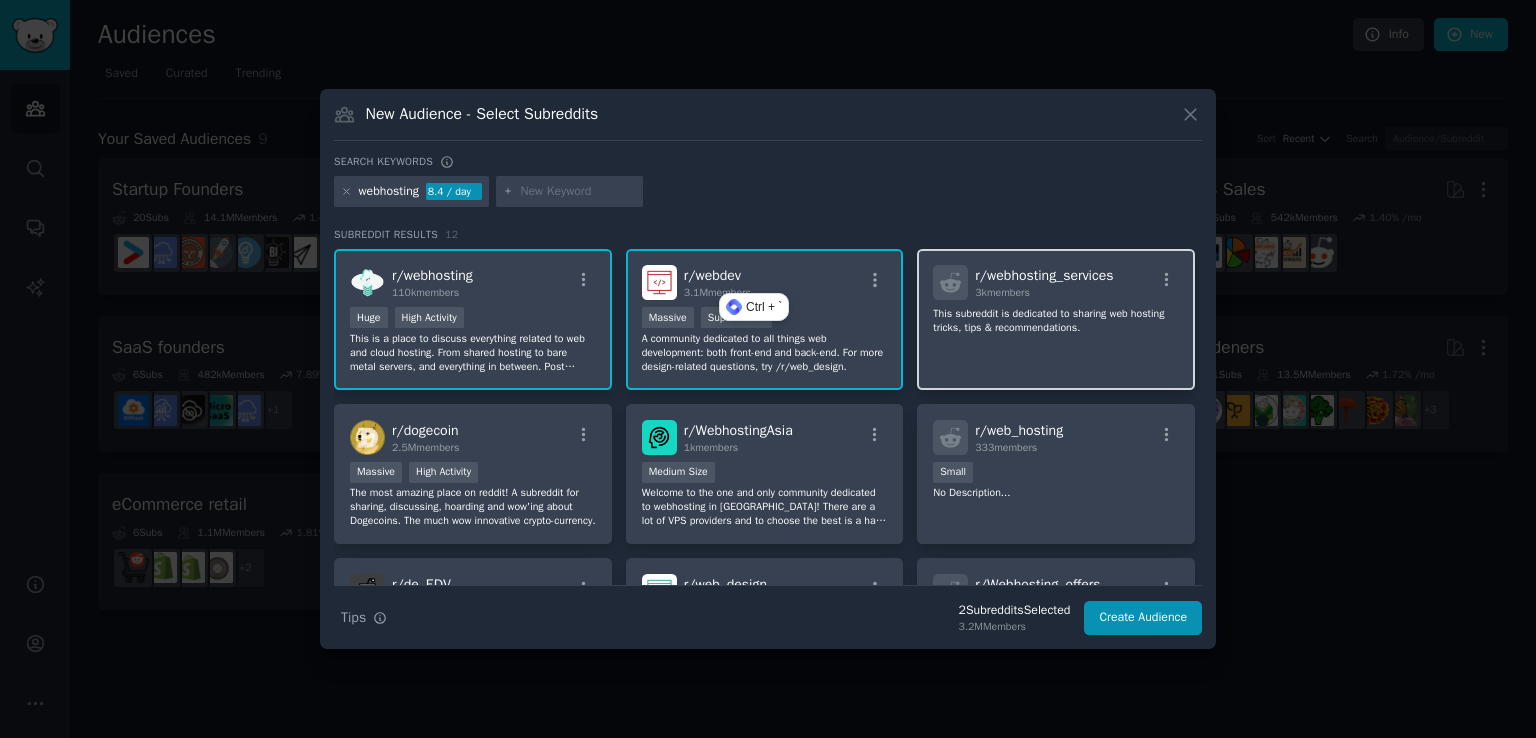 click on "r/ webhosting_services" at bounding box center (1044, 275) 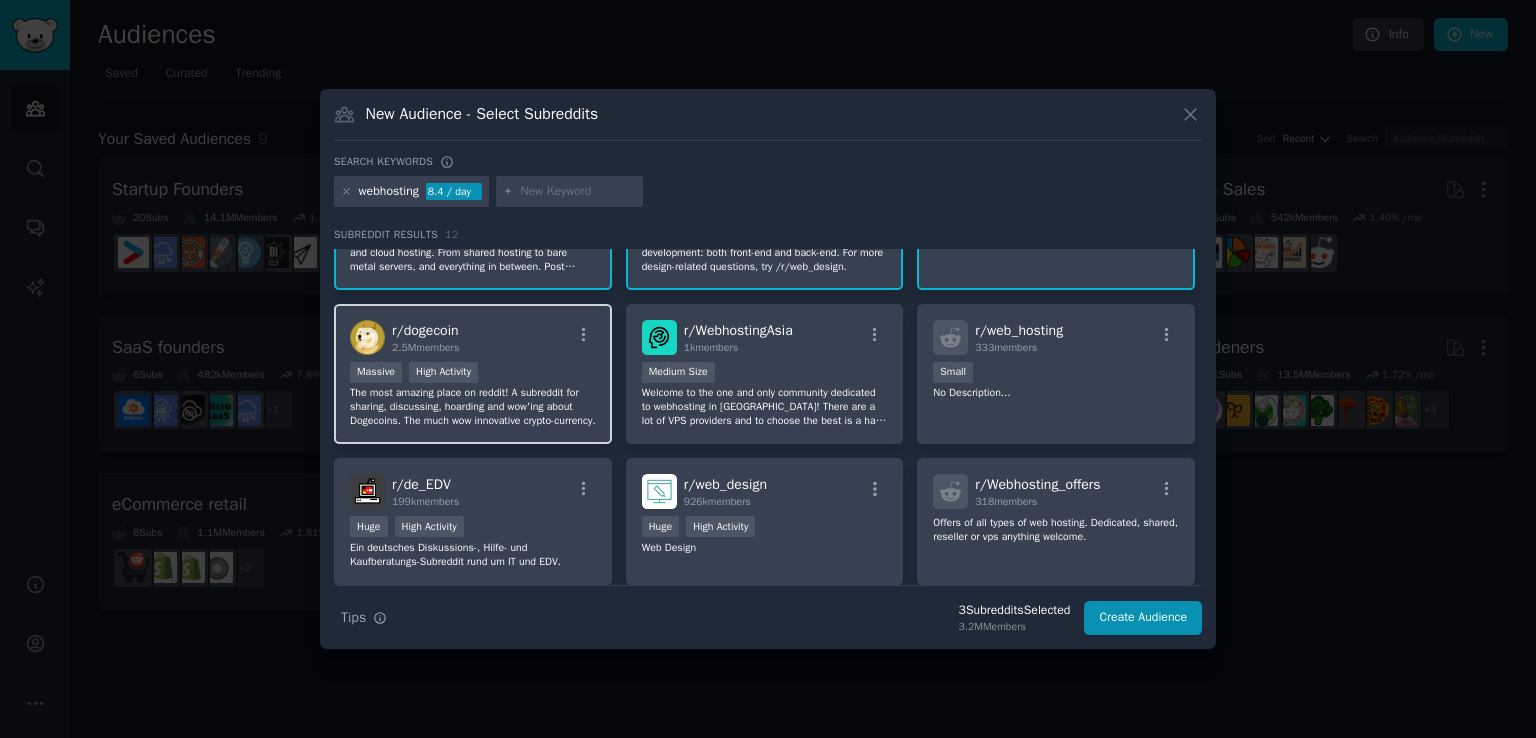 scroll, scrollTop: 200, scrollLeft: 0, axis: vertical 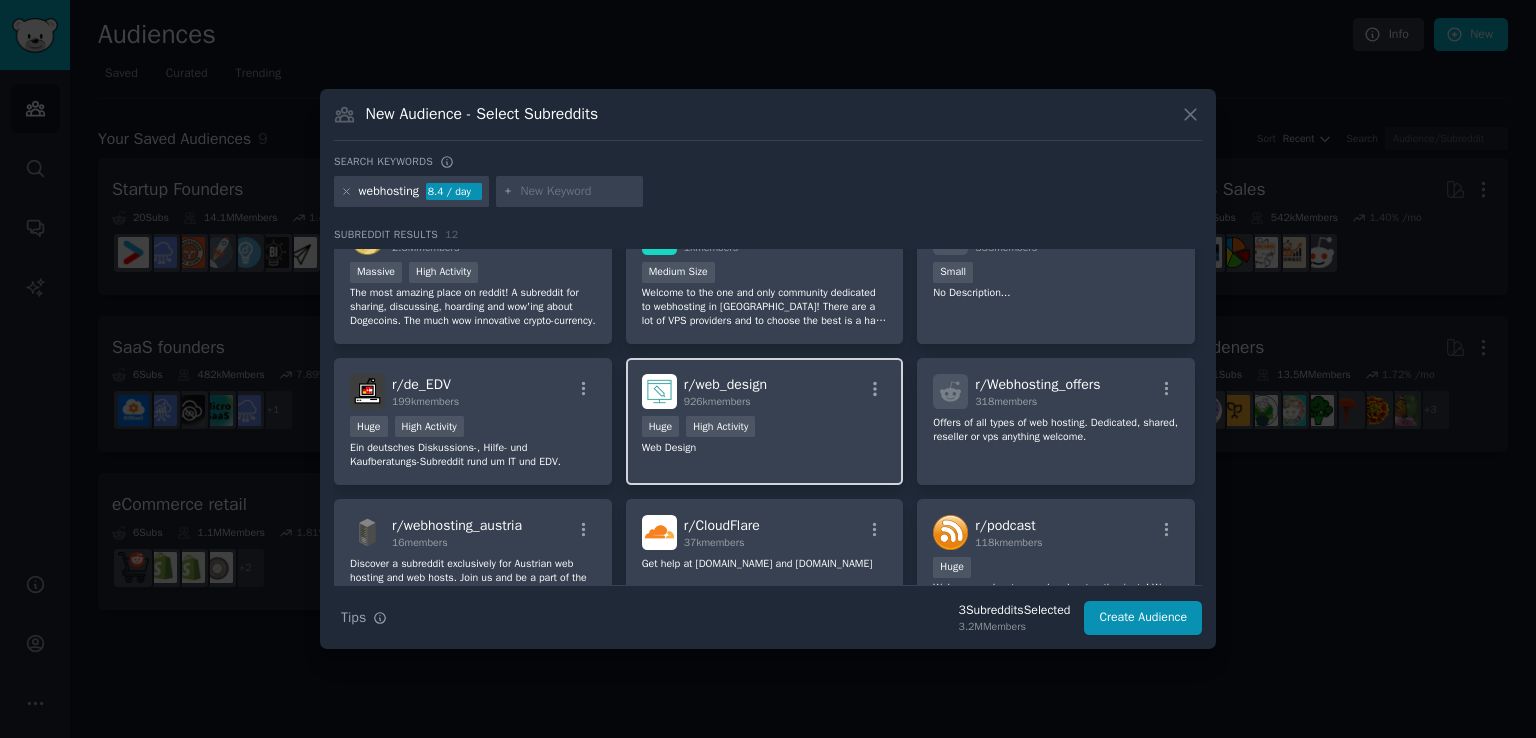 click on ">= 80th percentile for submissions / day Huge High Activity" at bounding box center [765, 428] 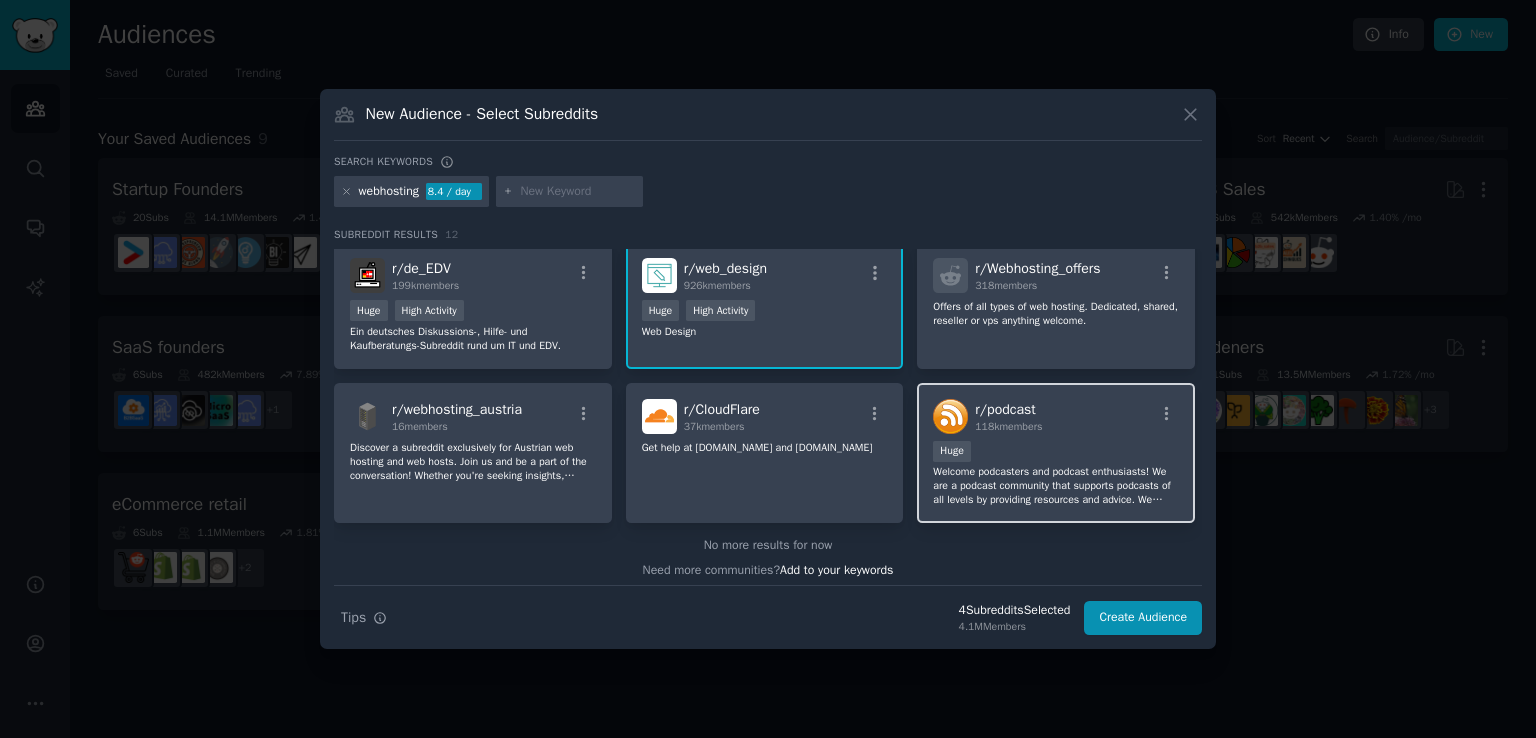 scroll, scrollTop: 320, scrollLeft: 0, axis: vertical 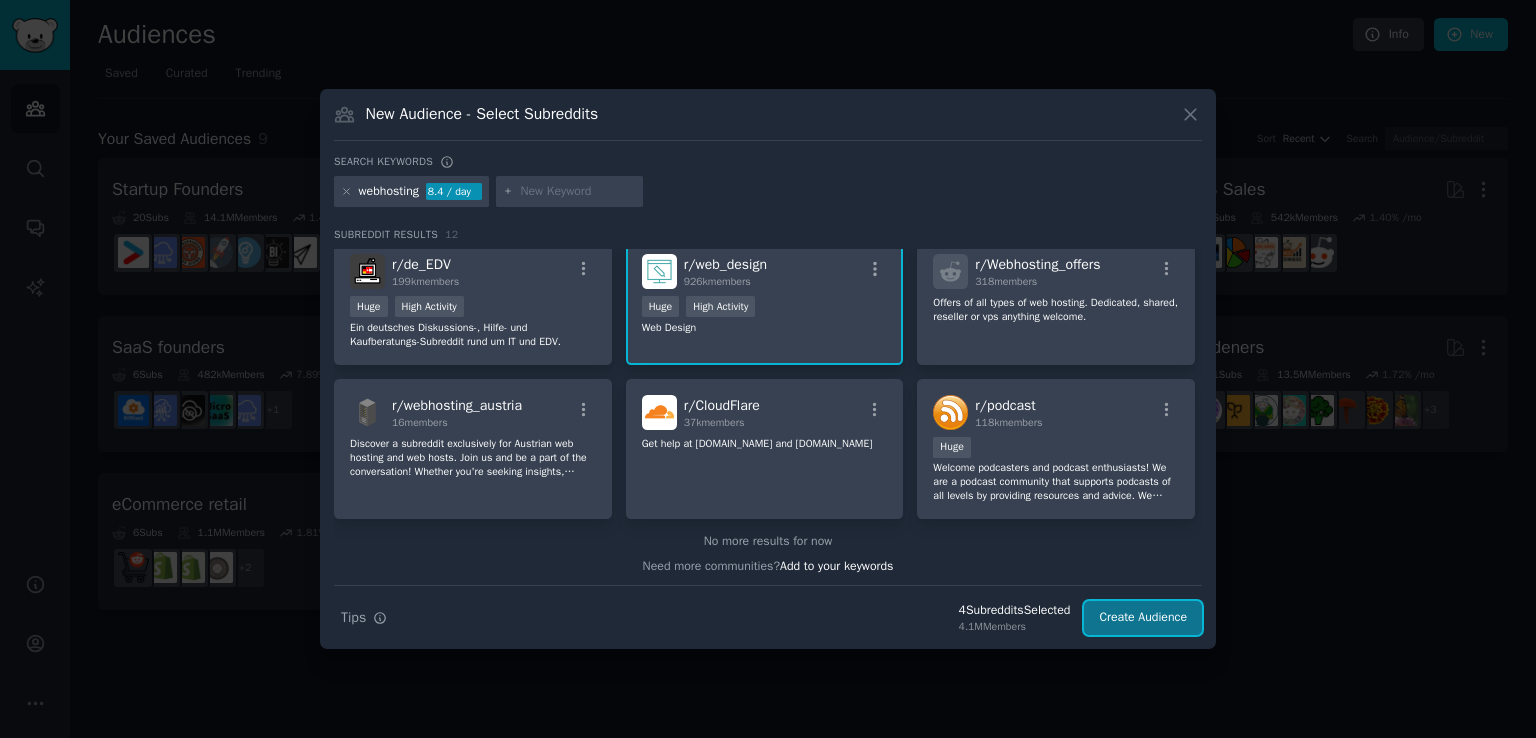 click on "Create Audience" at bounding box center (1143, 618) 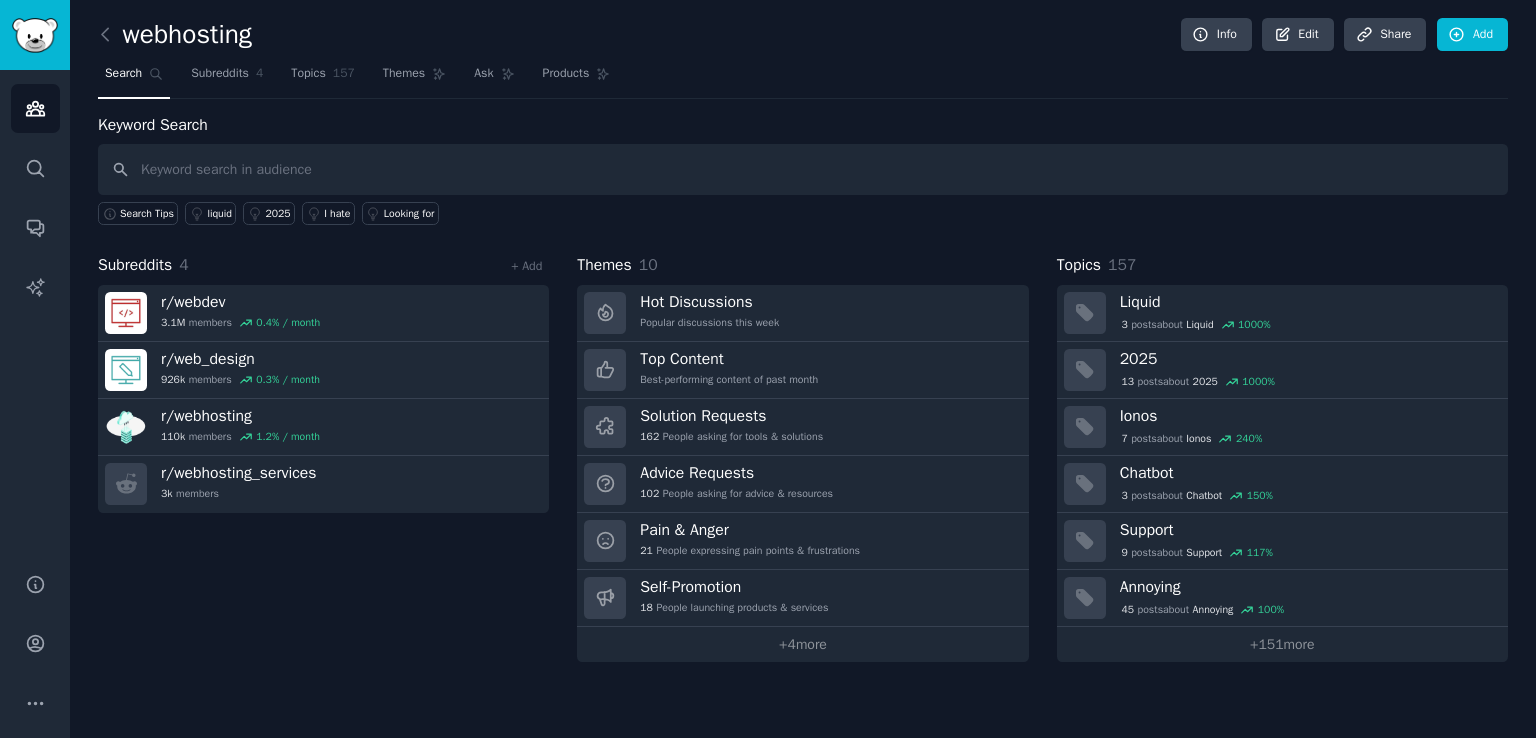 click at bounding box center [803, 169] 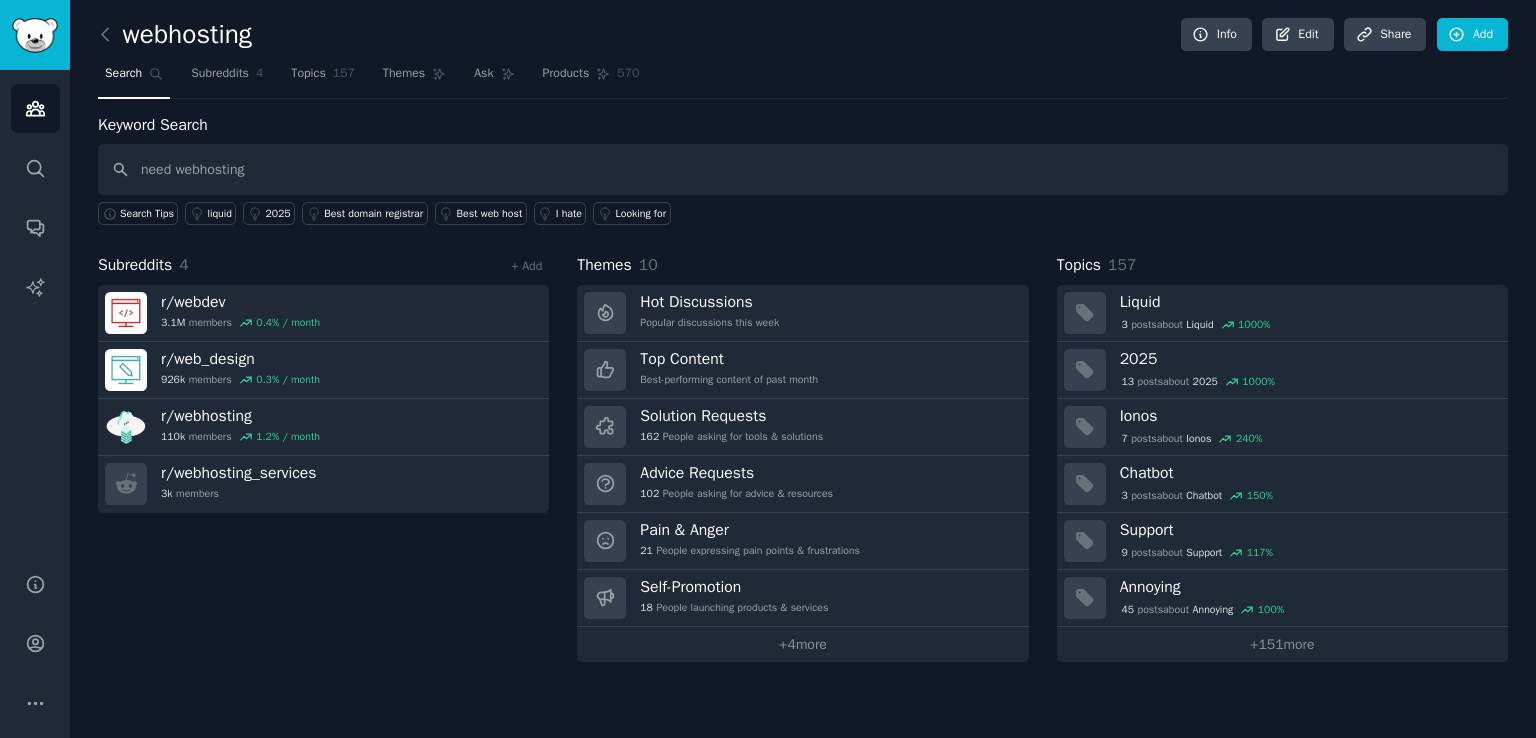 click on "need webhosting" at bounding box center (803, 169) 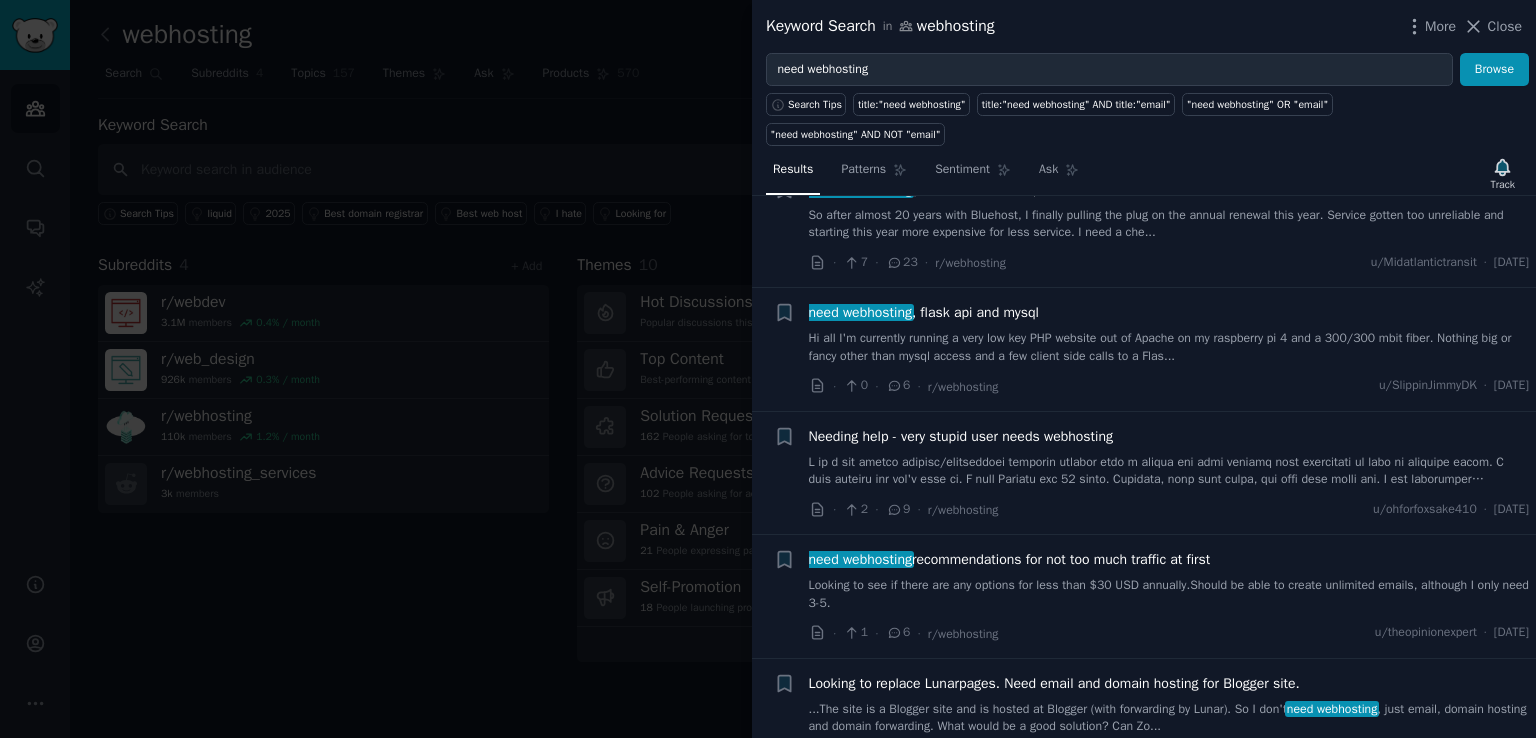 scroll, scrollTop: 0, scrollLeft: 0, axis: both 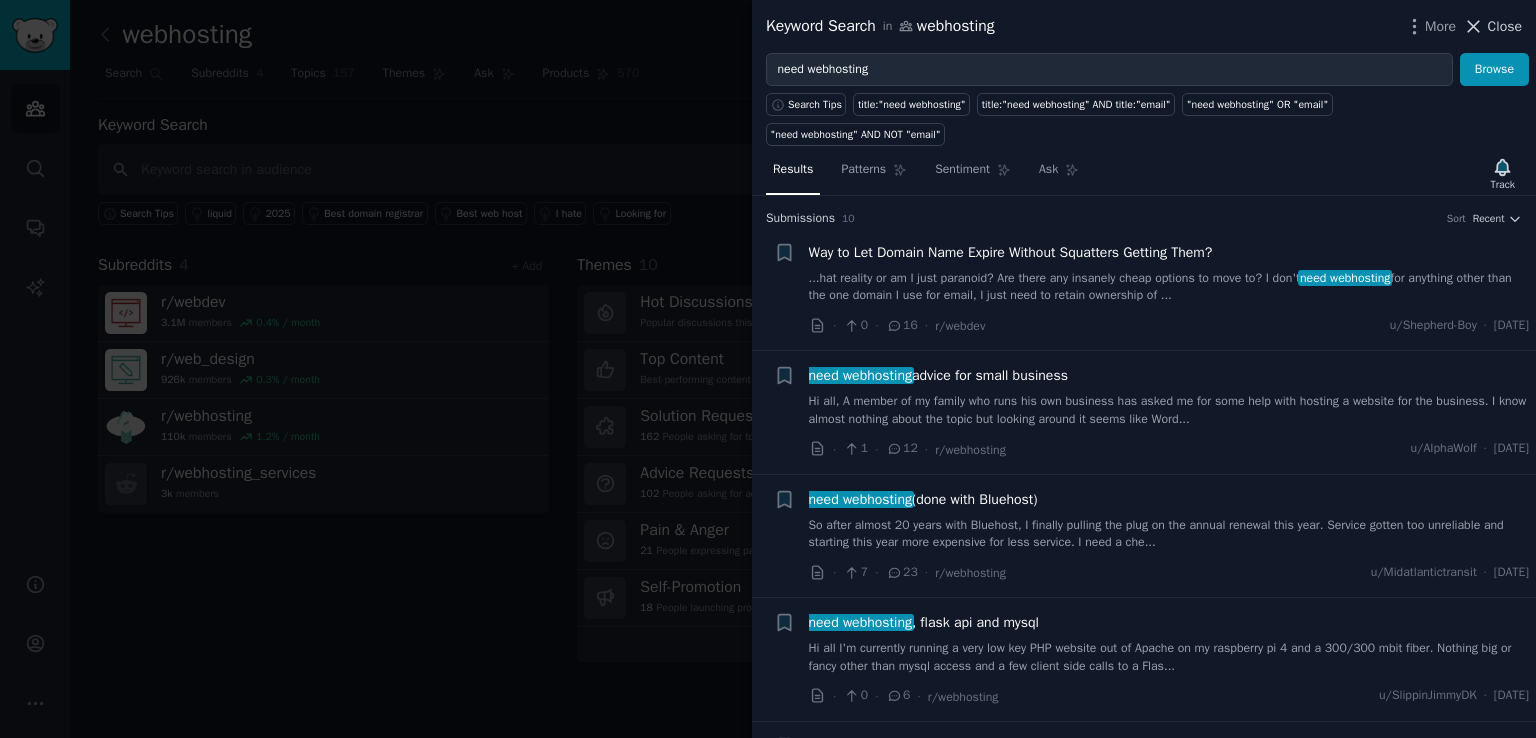 click on "Close" at bounding box center (1505, 26) 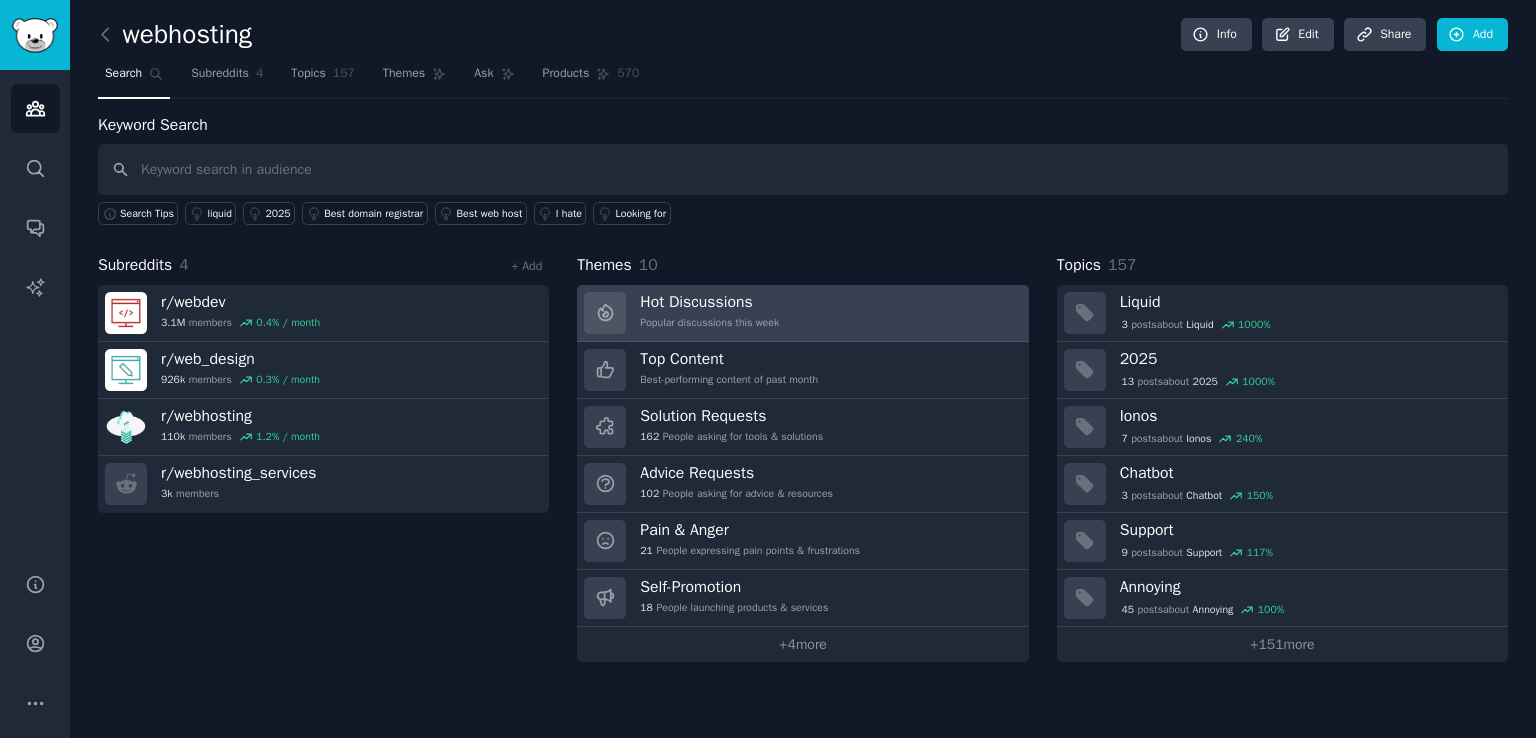 click on "Hot Discussions Popular discussions this week" at bounding box center (802, 313) 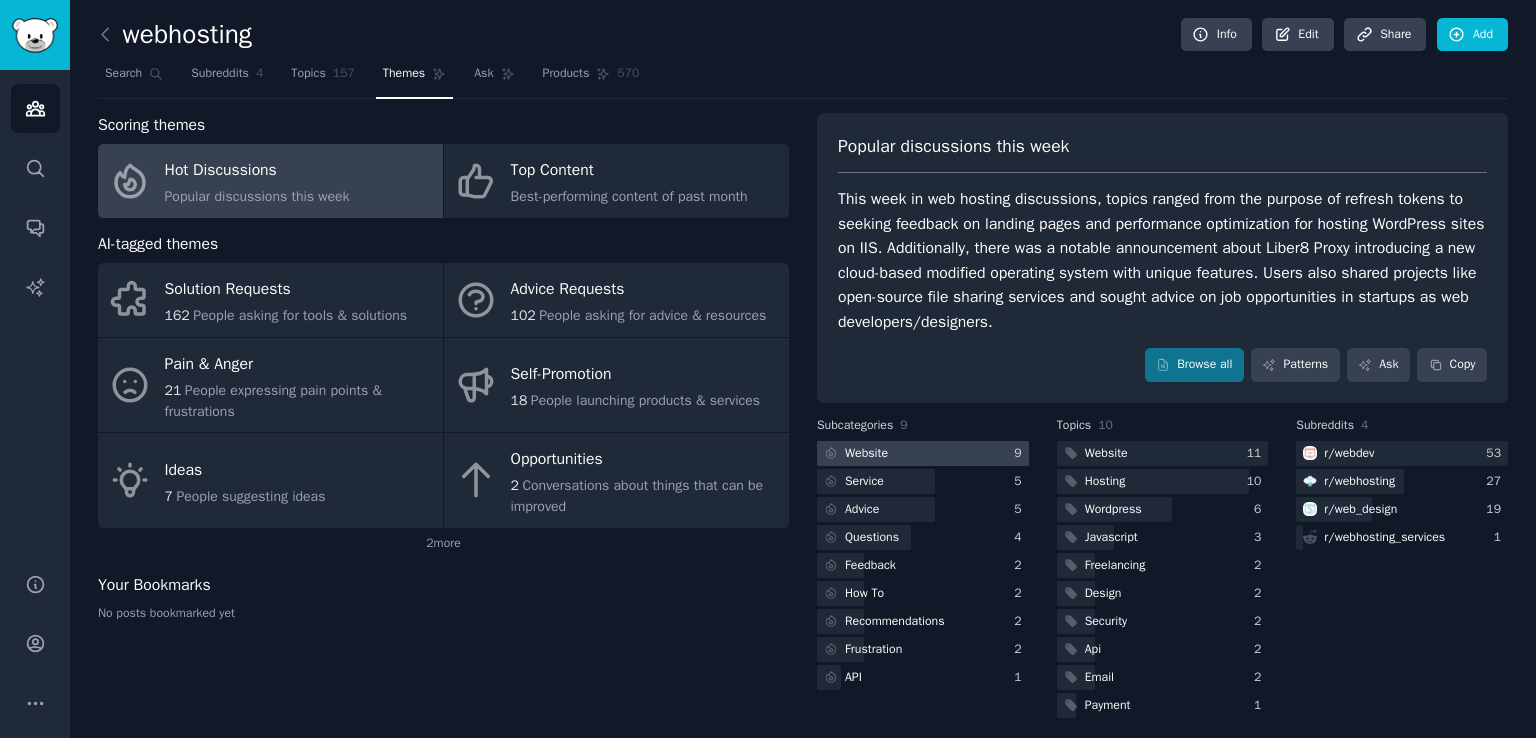 click on "Website" at bounding box center [854, 453] 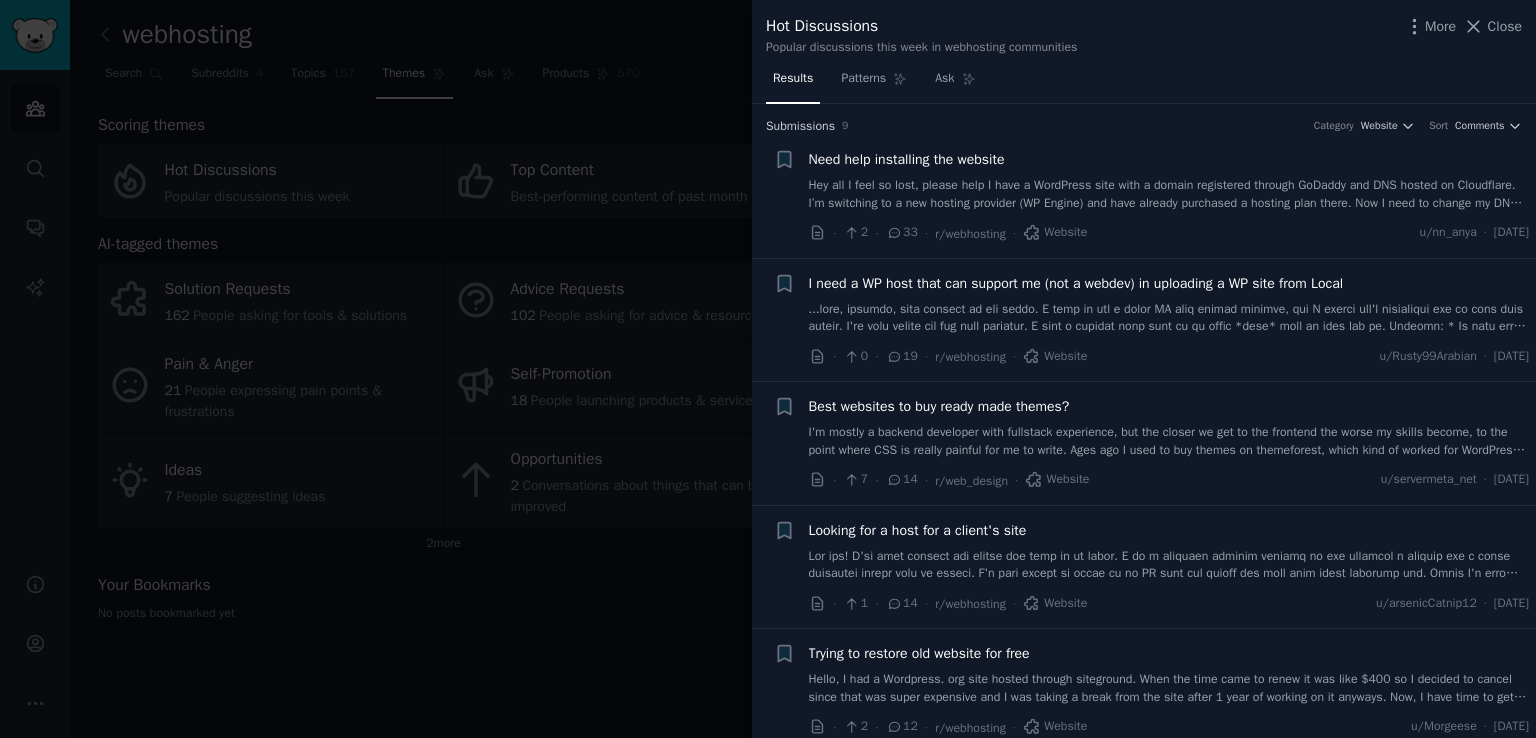 click on "Need help installing the website" at bounding box center (907, 159) 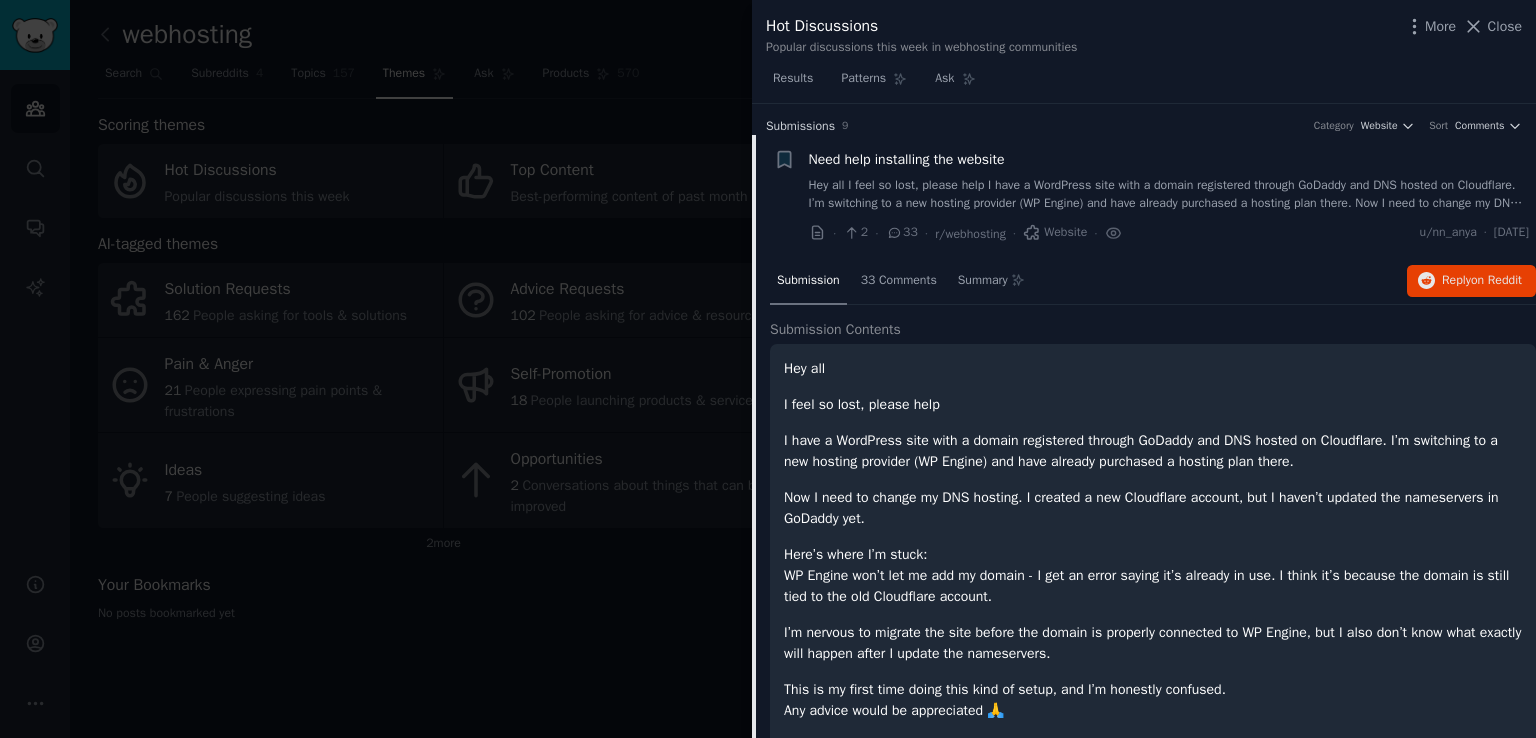 scroll, scrollTop: 31, scrollLeft: 0, axis: vertical 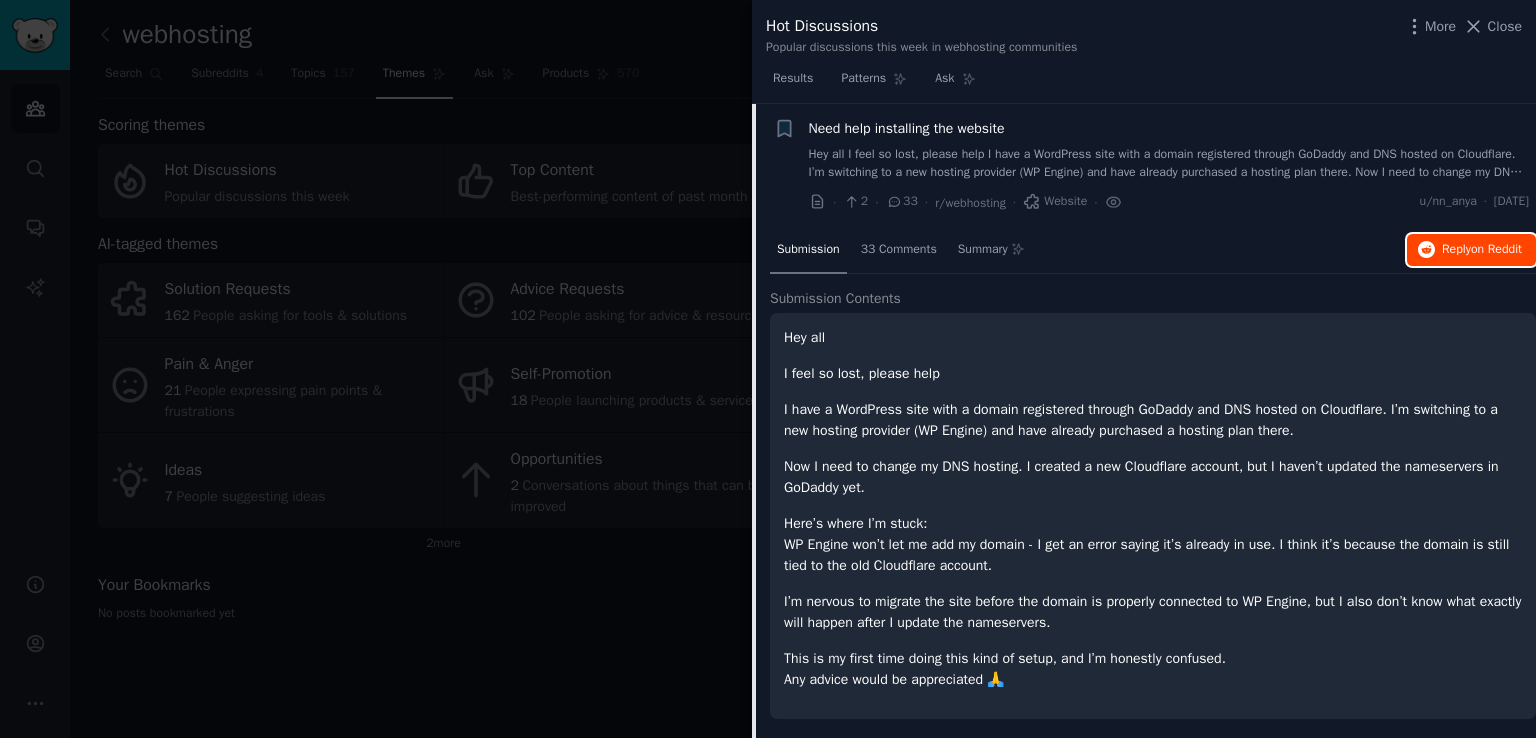 click on "Reply  on Reddit" at bounding box center [1482, 250] 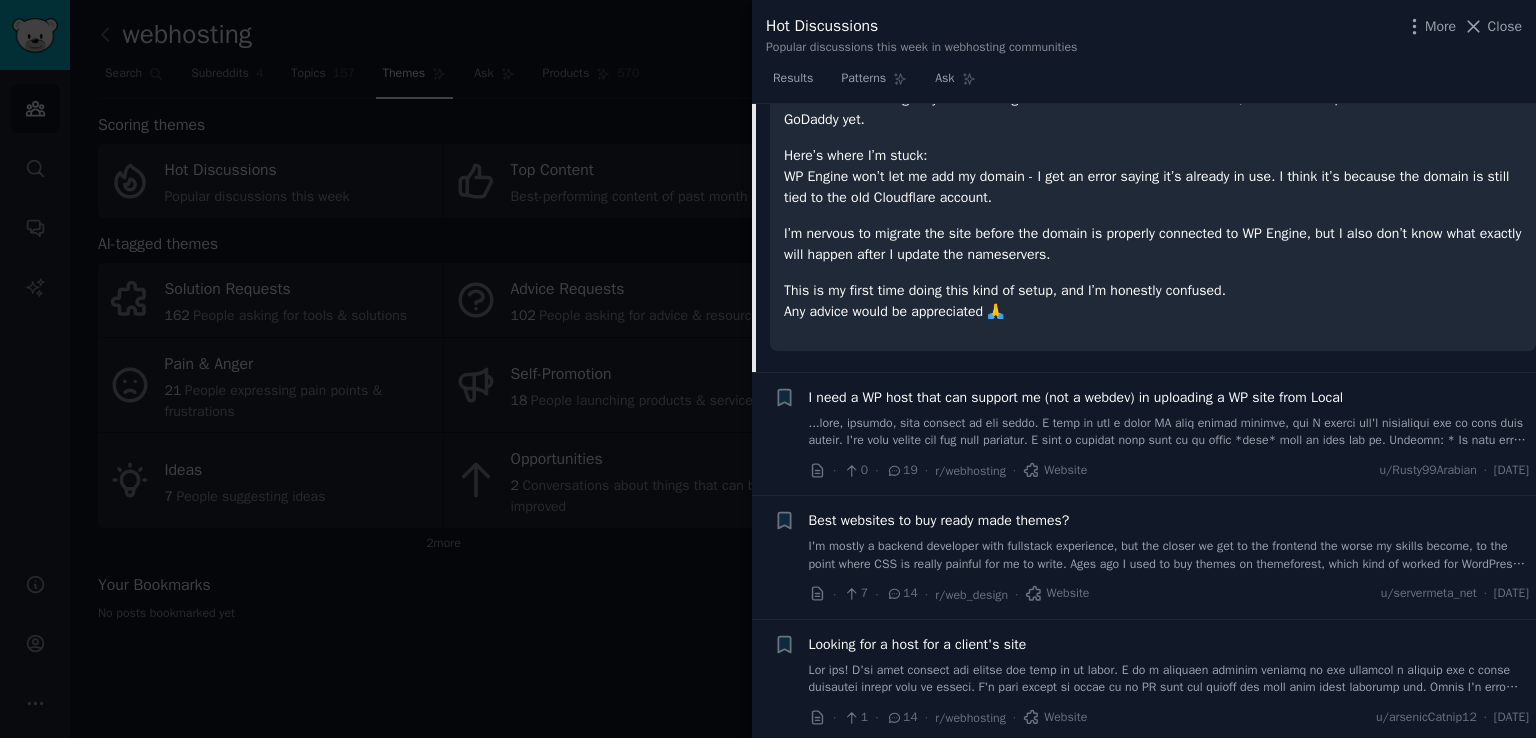scroll, scrollTop: 531, scrollLeft: 0, axis: vertical 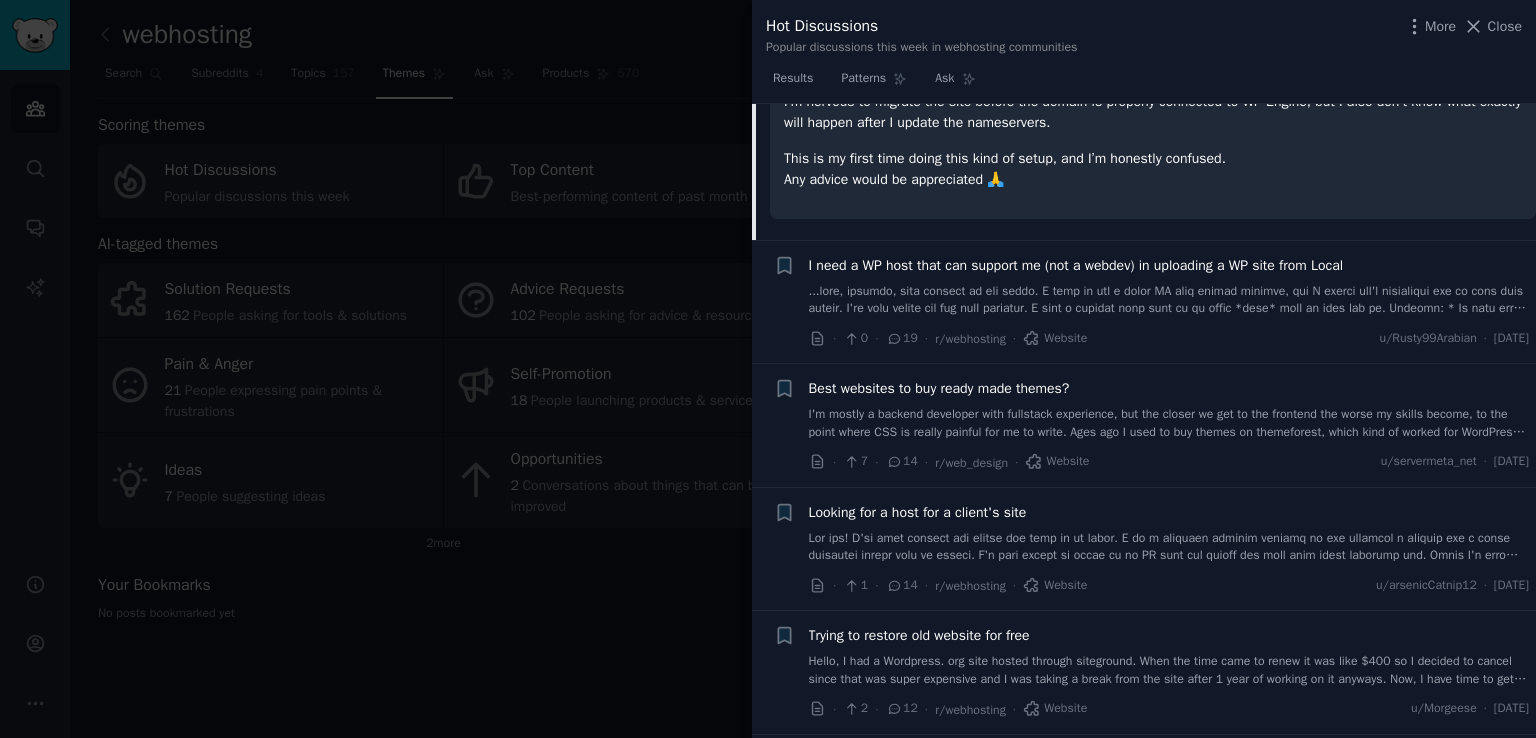 click on "I need a WP host that can support me (not a webdev) in uploading a WP site from Local" at bounding box center (1076, 265) 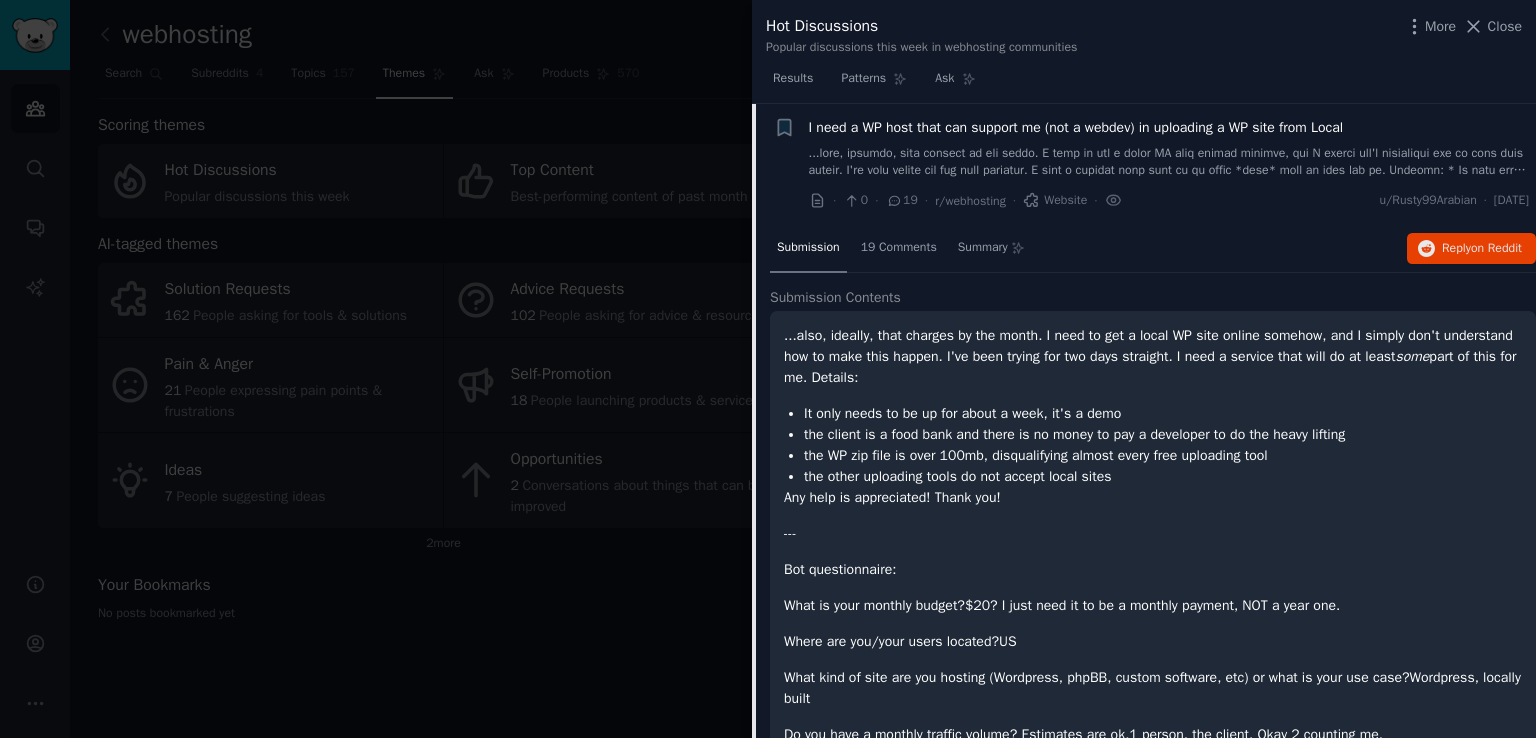 scroll, scrollTop: 155, scrollLeft: 0, axis: vertical 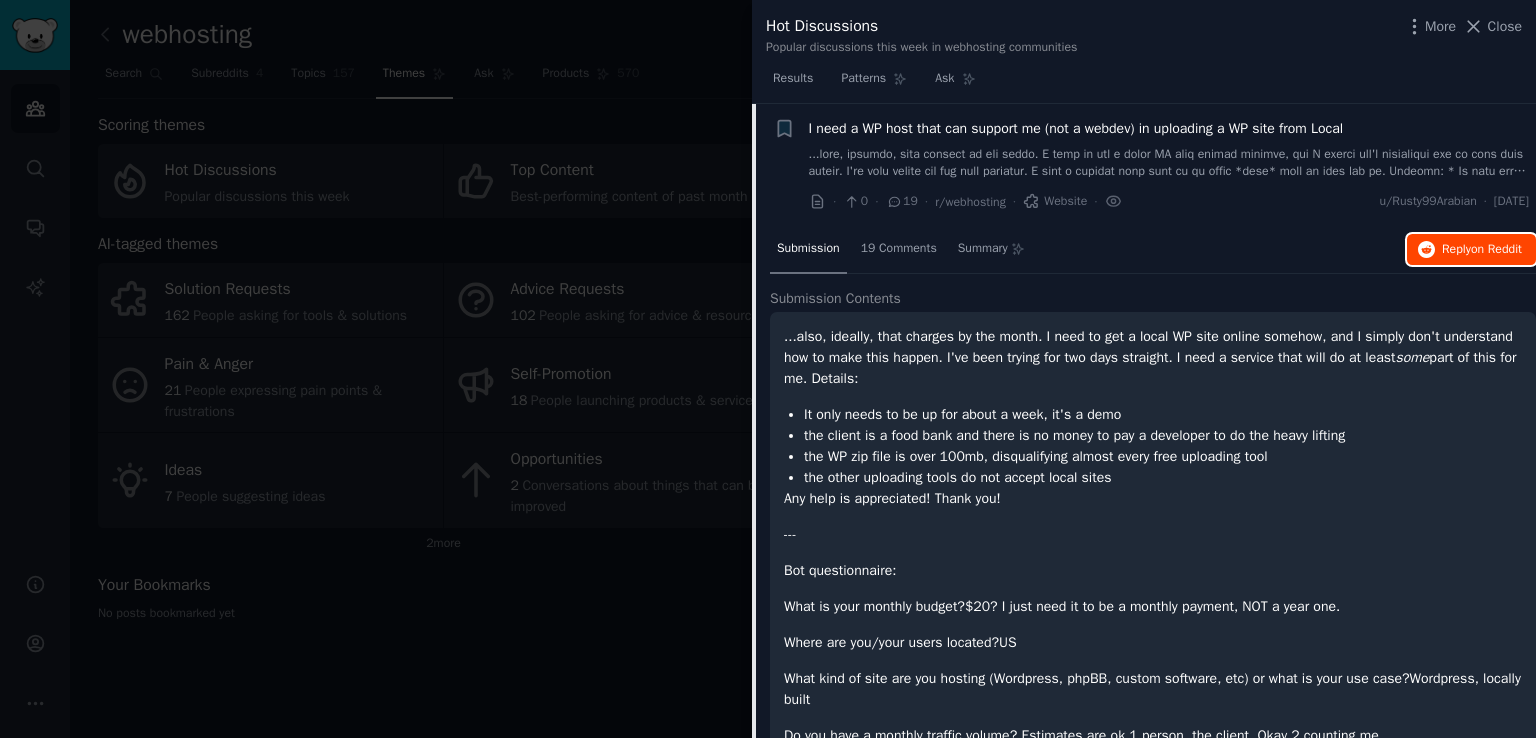 click on "on Reddit" at bounding box center [1496, 249] 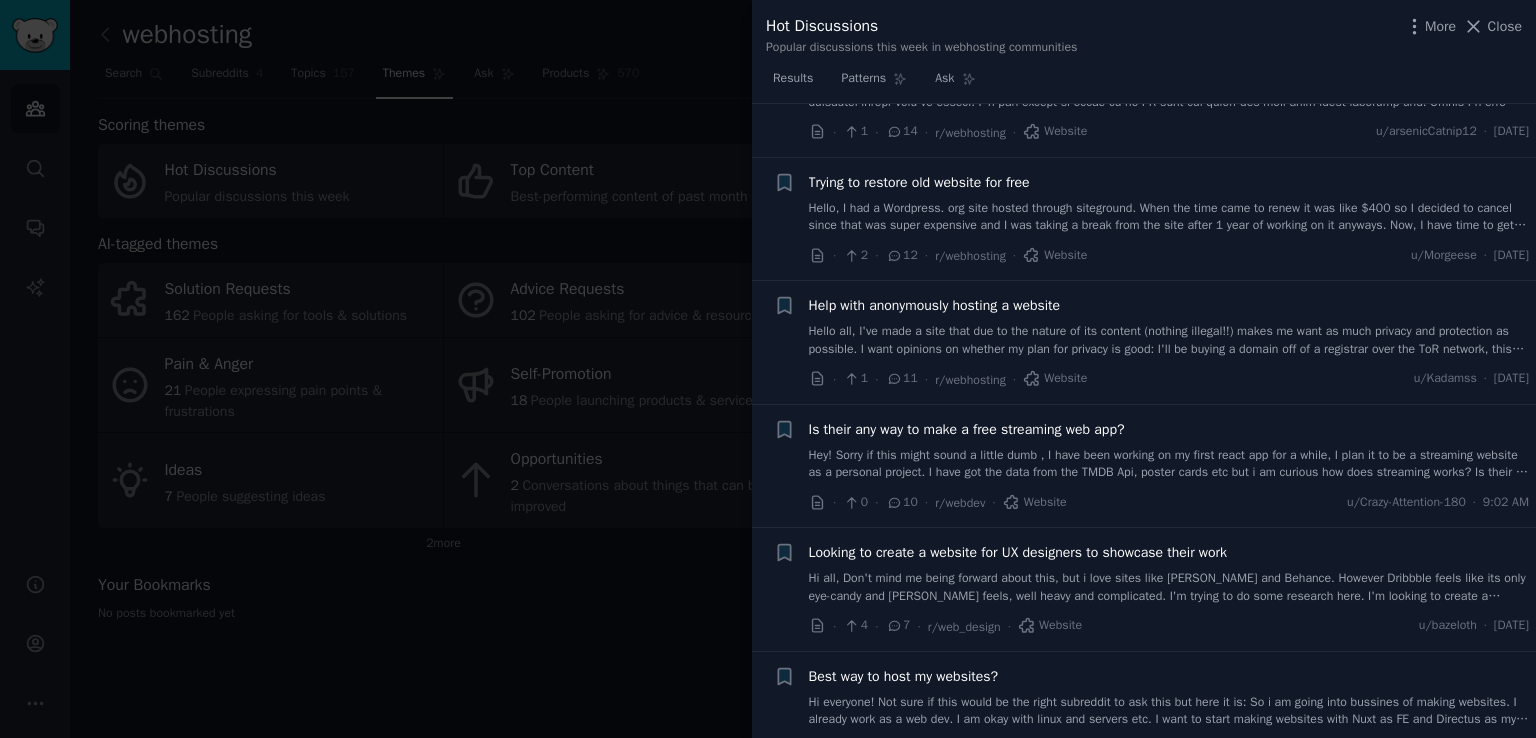 scroll, scrollTop: 1171, scrollLeft: 0, axis: vertical 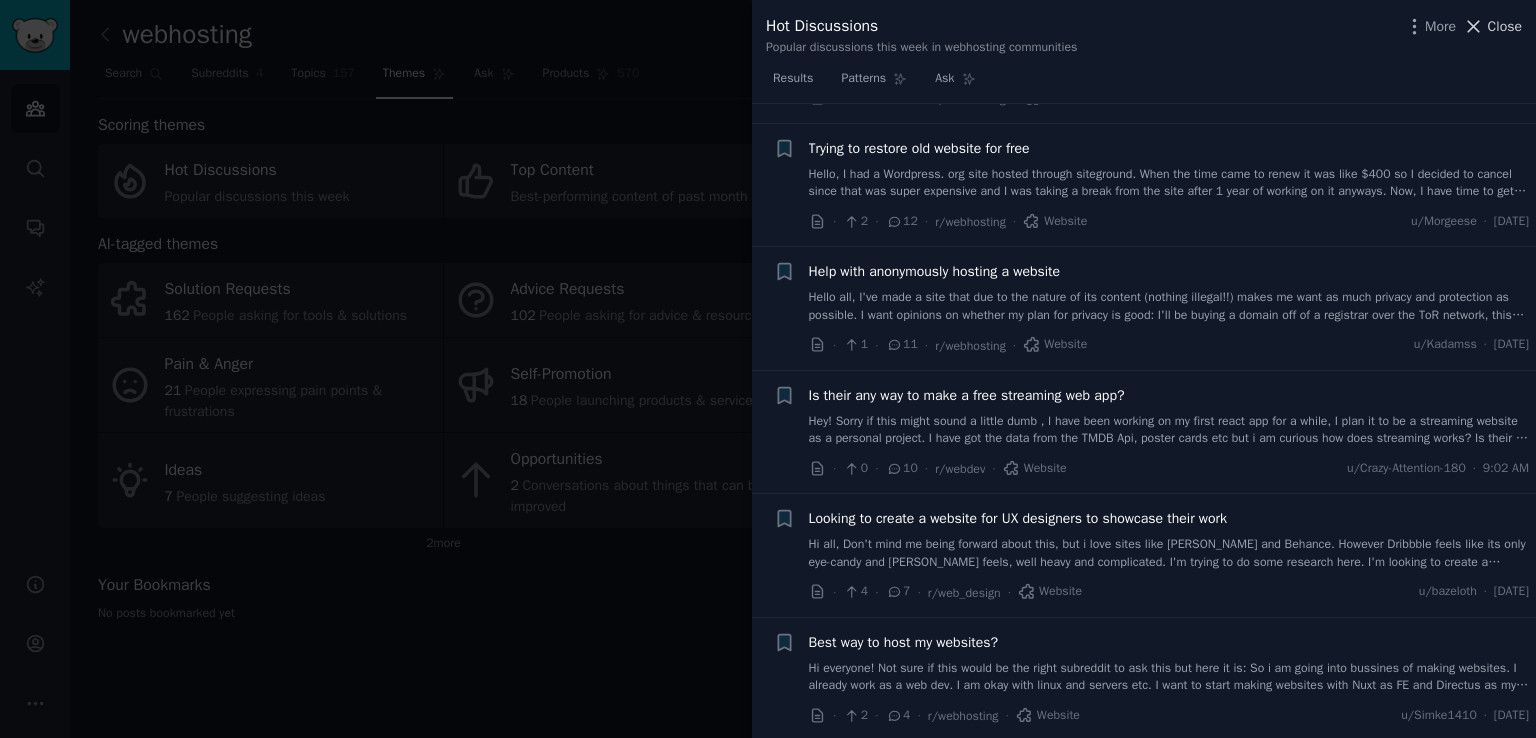 click on "Close" at bounding box center [1505, 26] 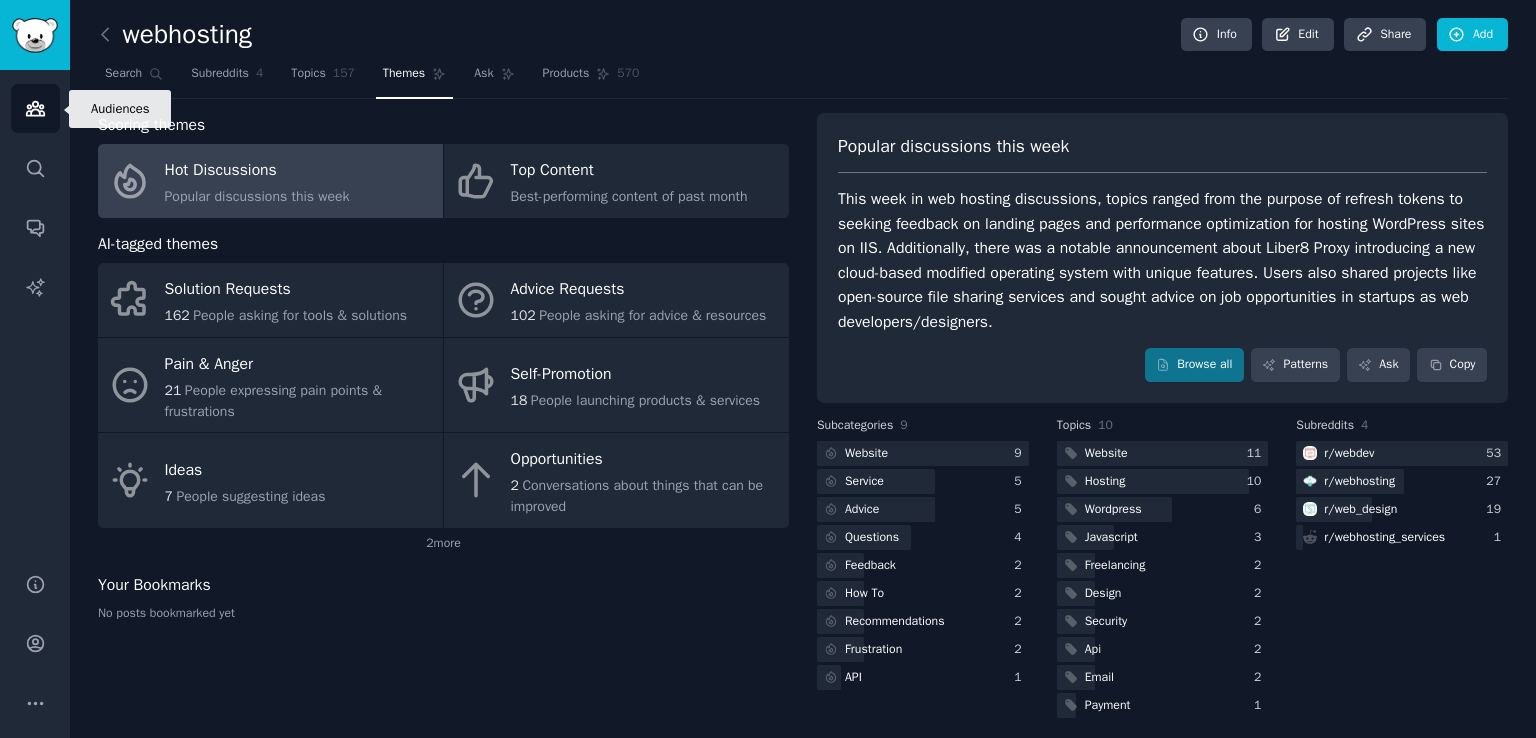 click 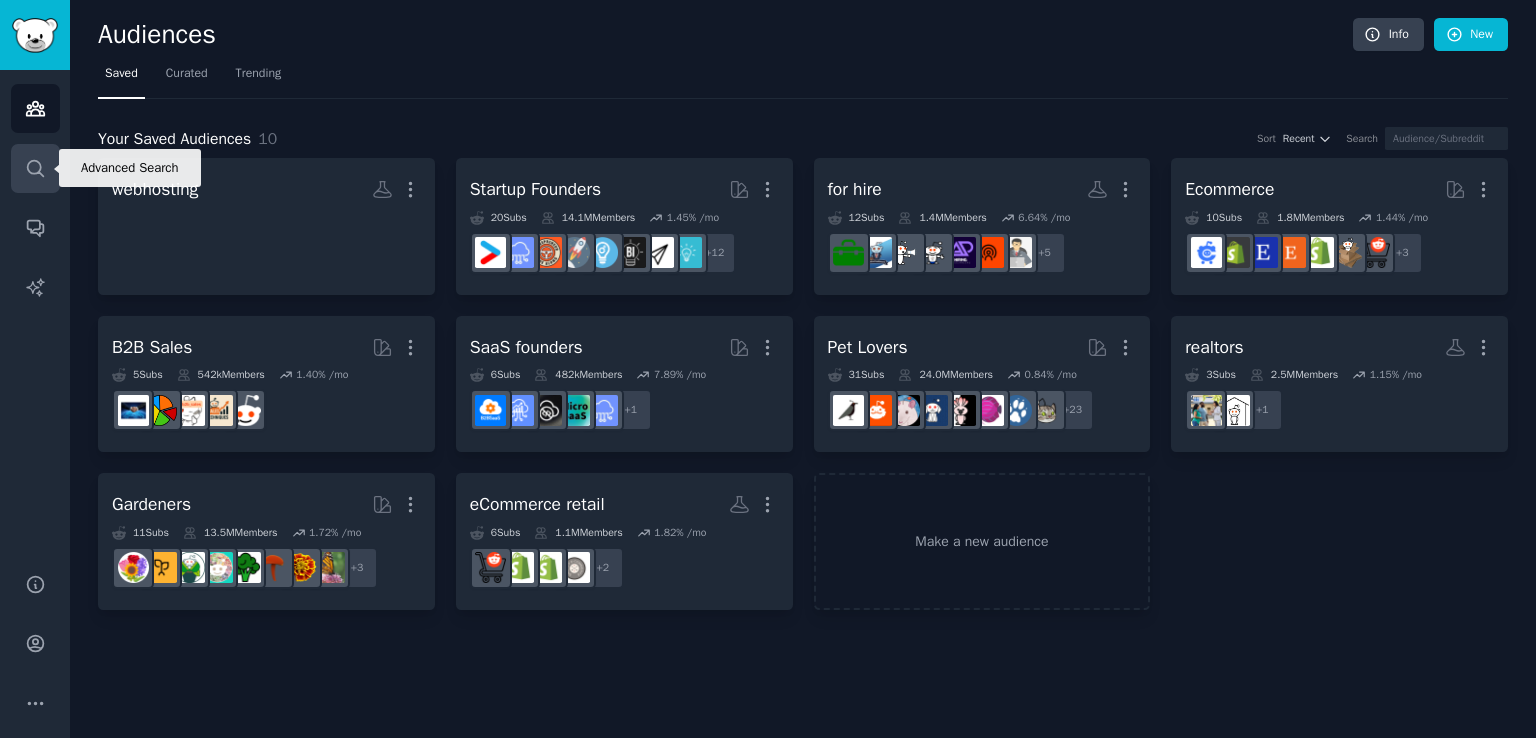 click 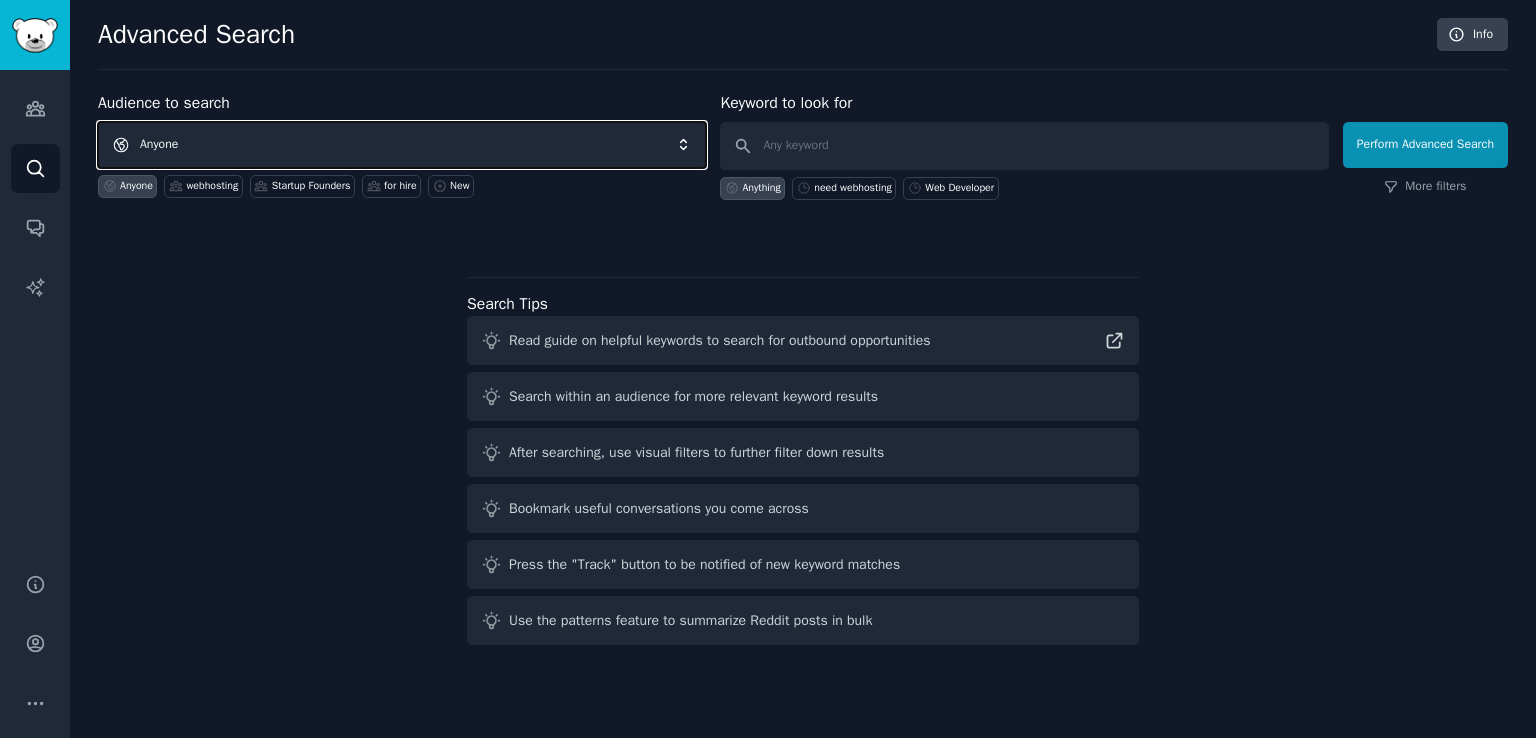 click on "Anyone" at bounding box center (402, 145) 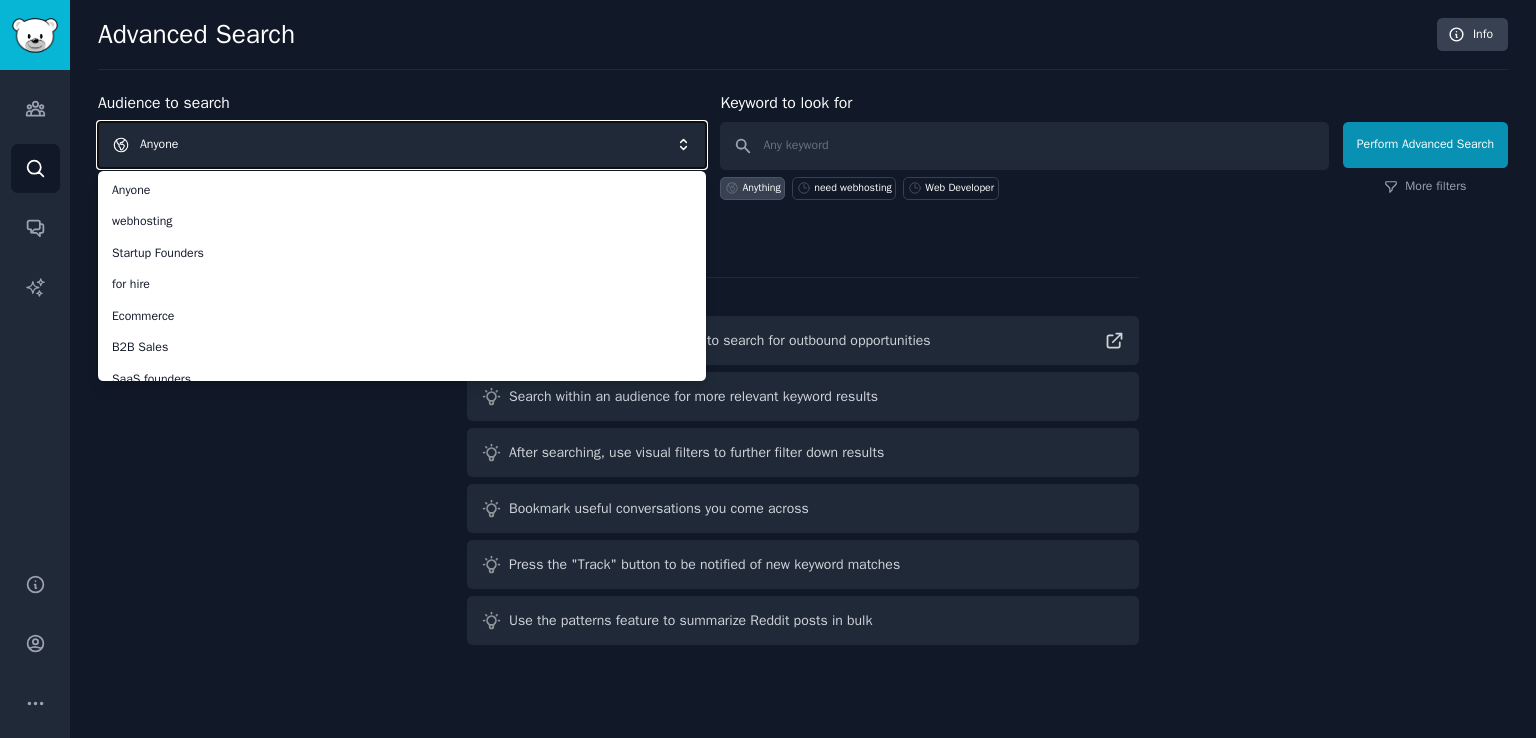 click on "Anyone" at bounding box center [402, 145] 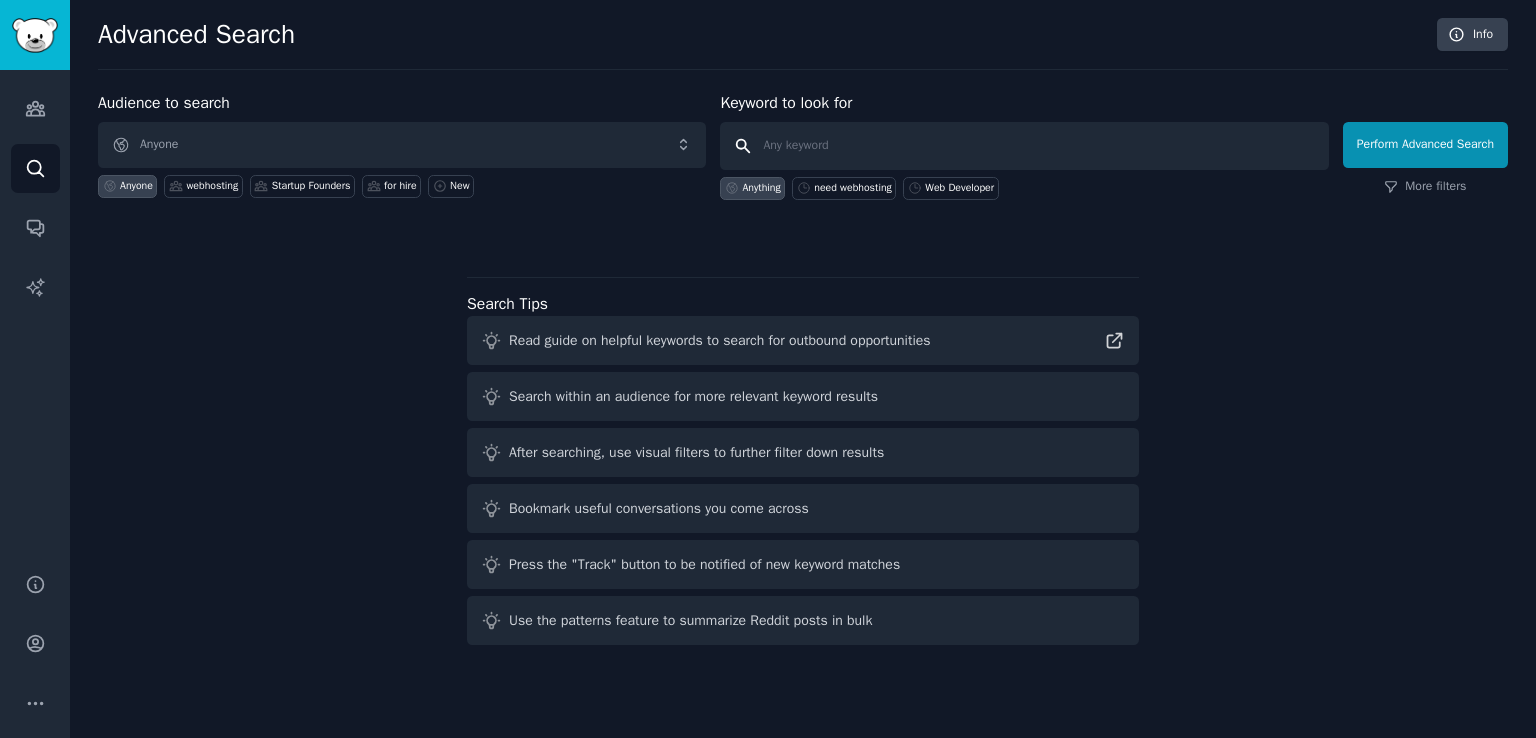 click at bounding box center [1024, 146] 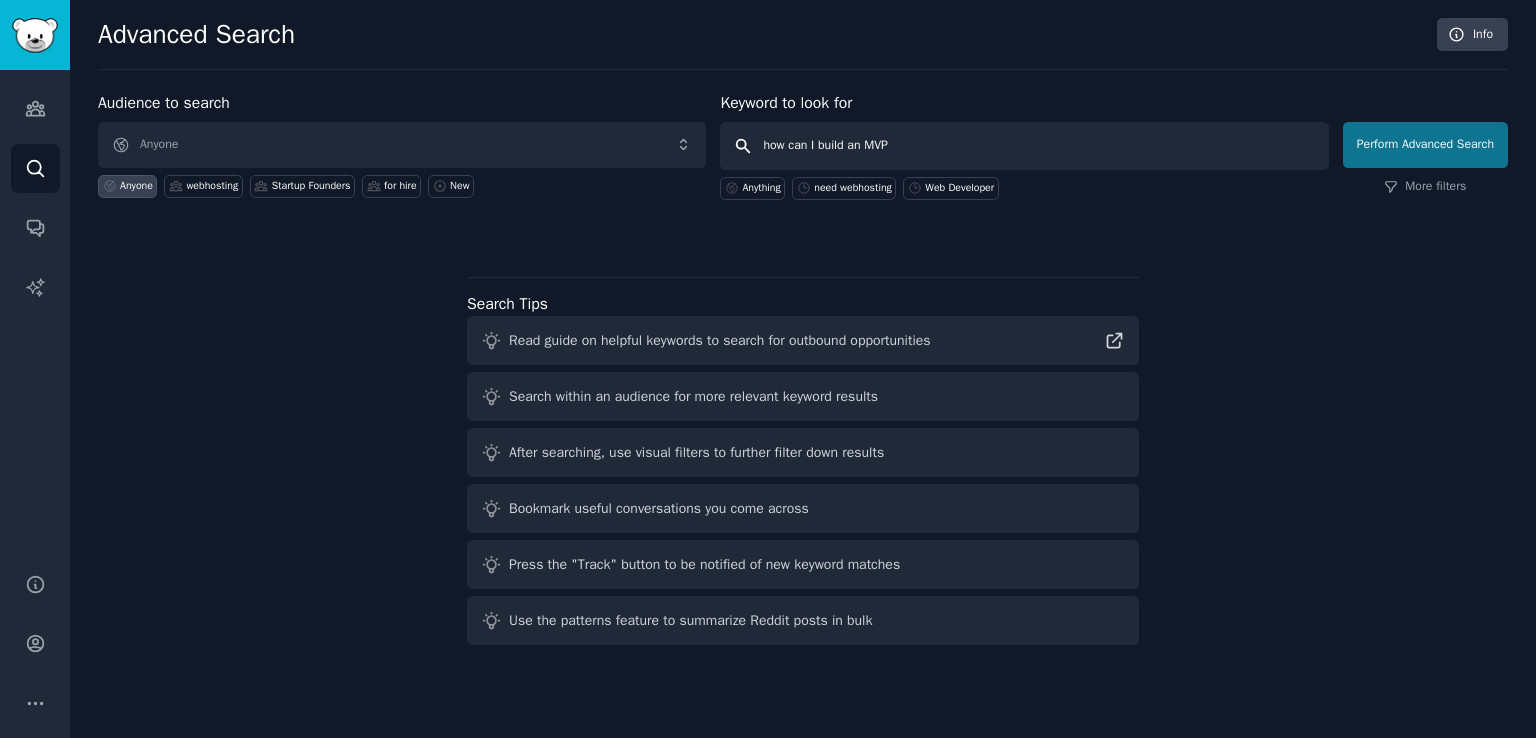 type on "how can I build an MVP" 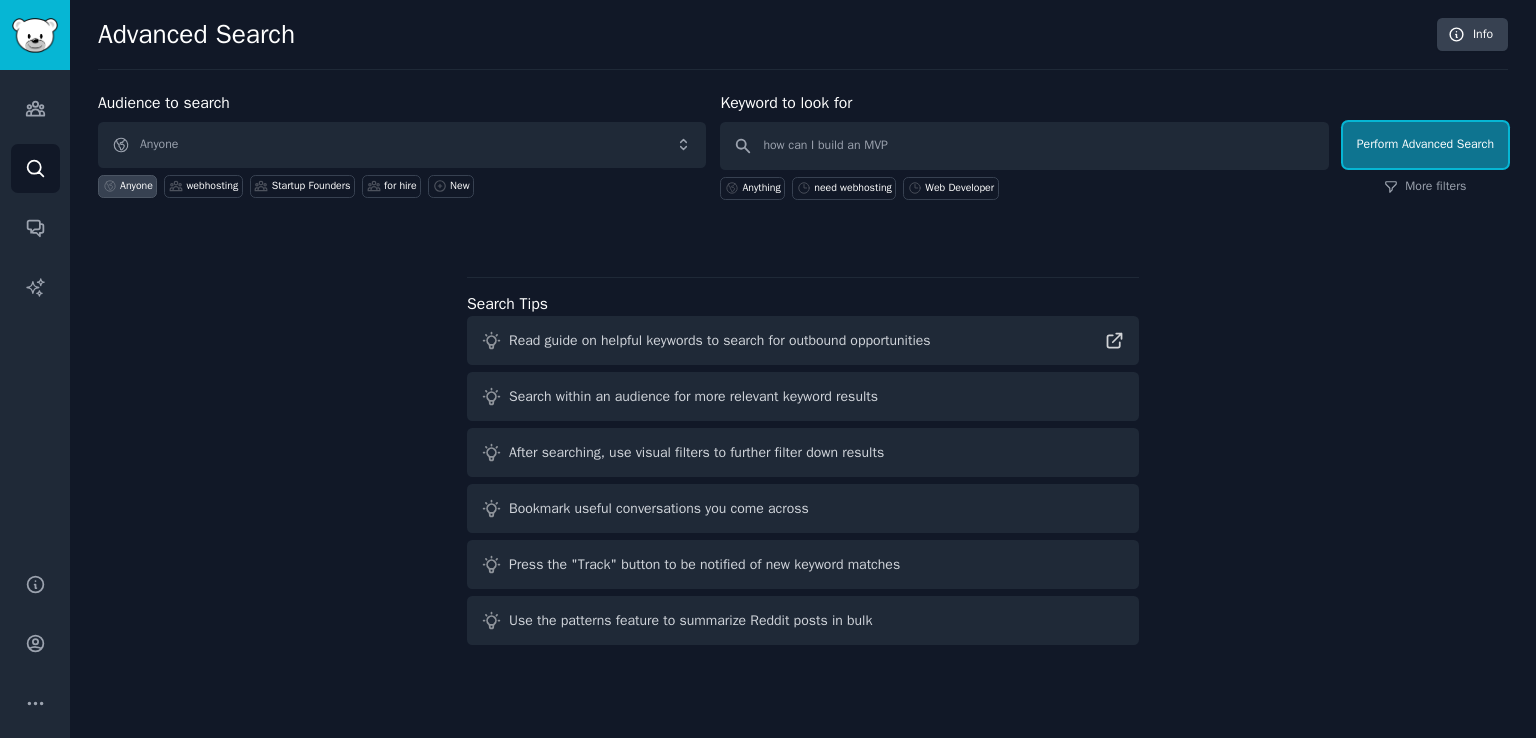 click on "Perform Advanced Search" at bounding box center (1425, 145) 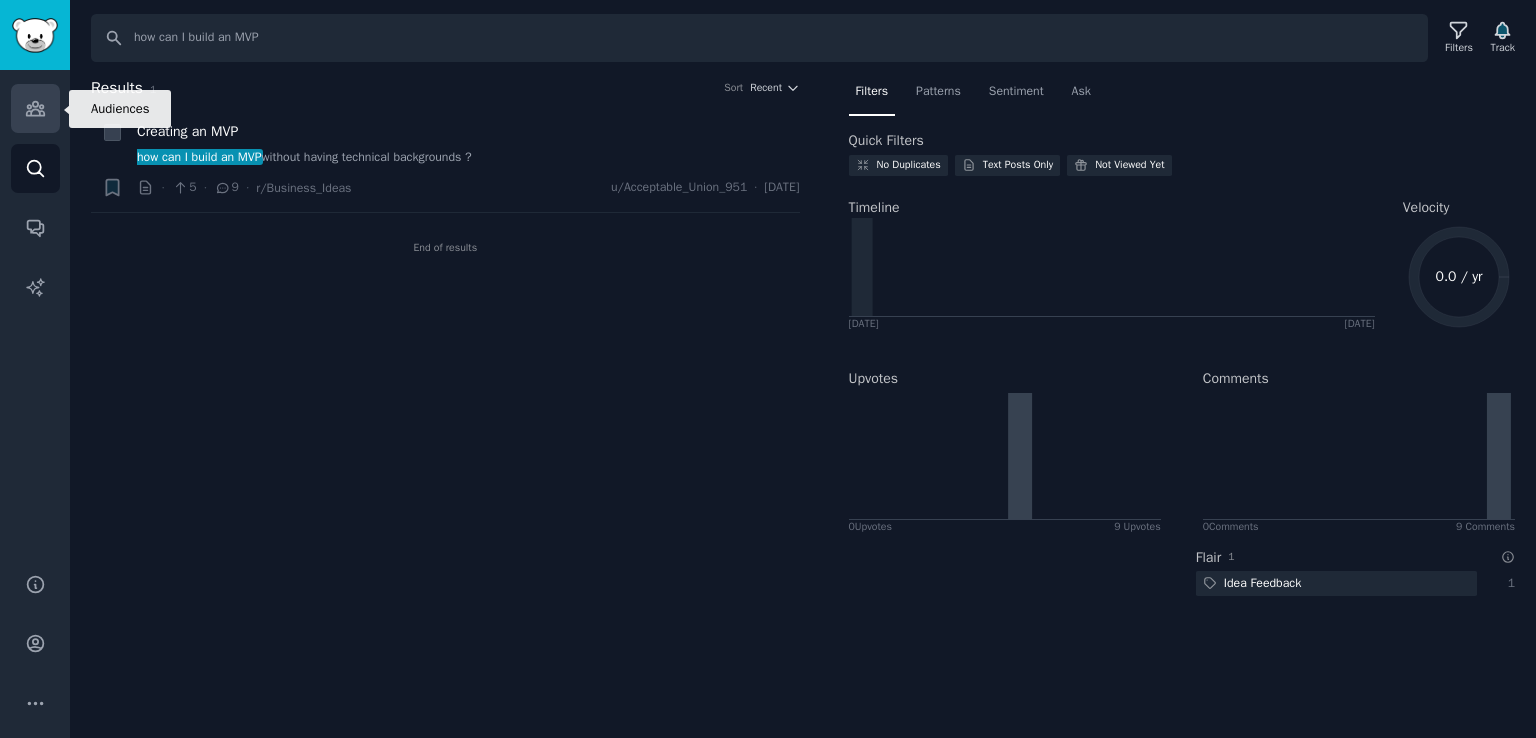 click 